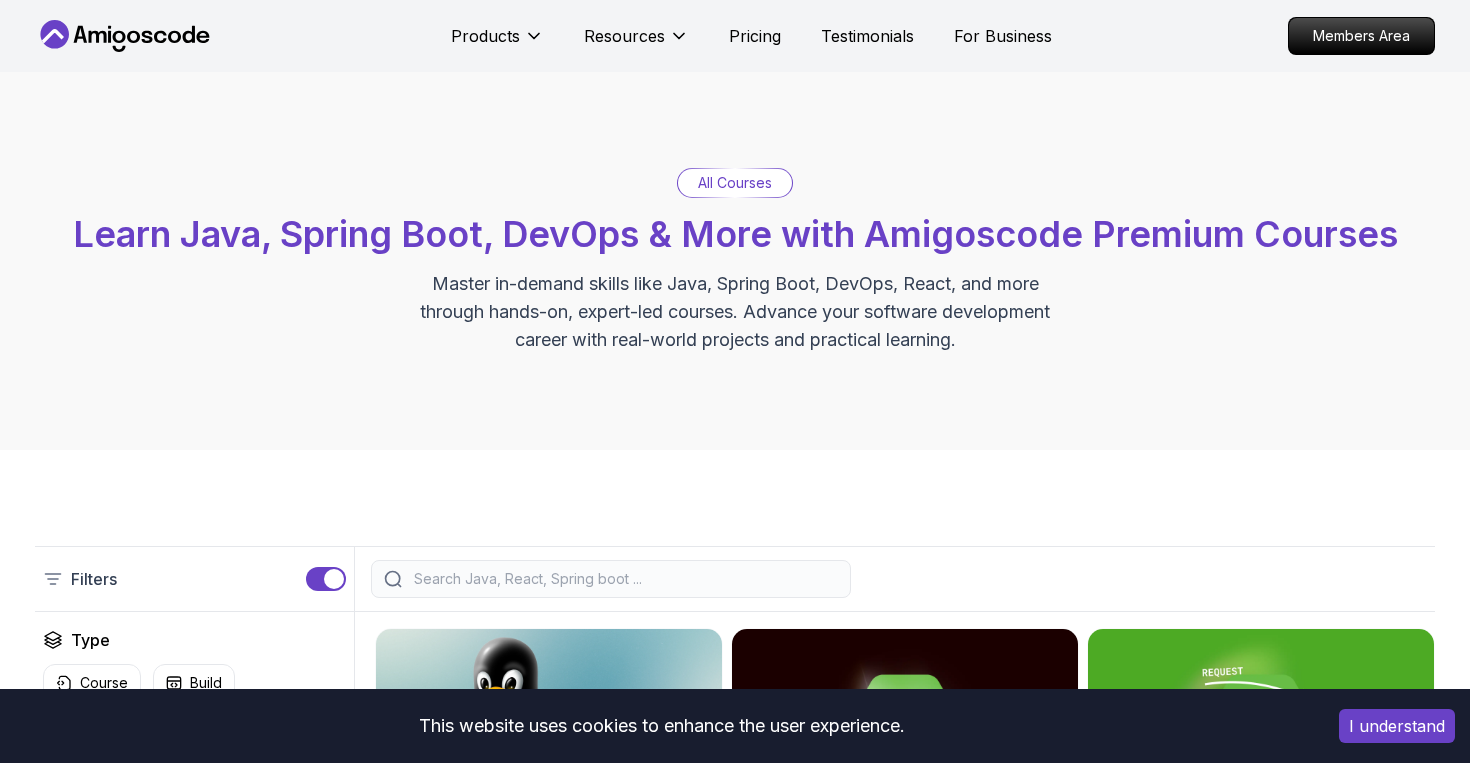 scroll, scrollTop: 0, scrollLeft: 0, axis: both 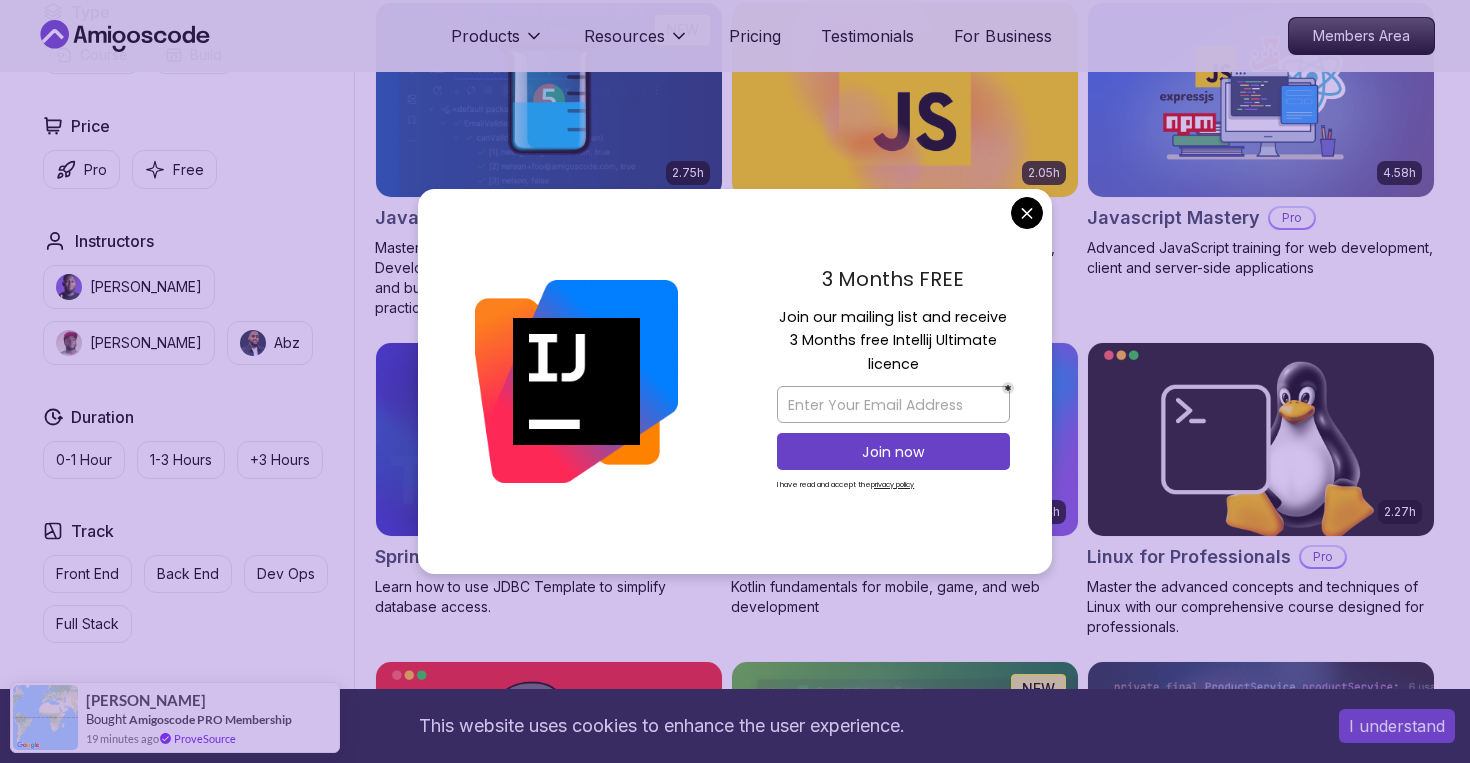 click on "This website uses cookies to enhance the user experience. I understand Products Resources Pricing Testimonials For Business Members Area Products Resources Pricing Testimonials For Business Members Area All Courses Learn Java, Spring Boot, DevOps & More with Amigoscode Premium Courses Master in-demand skills like Java, Spring Boot, DevOps, React, and more through hands-on, expert-led courses. Advance your software development career with real-world projects and practical learning. Filters Filters Type Course Build Price Pro Free Instructors Nelson Djalo Richard Abz Duration 0-1 Hour 1-3 Hours +3 Hours Track Front End Back End Dev Ops Full Stack Level Junior Mid-level Senior 6.00h Linux Fundamentals Pro Learn the fundamentals of Linux and how to use the command line 5.18h Advanced Spring Boot Pro Dive deep into Spring Boot with our advanced course, designed to take your skills from intermediate to expert level. 3.30h Building APIs with Spring Boot Pro 1.67h NEW Spring Boot for Beginners 6.65h NEW Pro 2.41h Pro" at bounding box center (735, 1531) 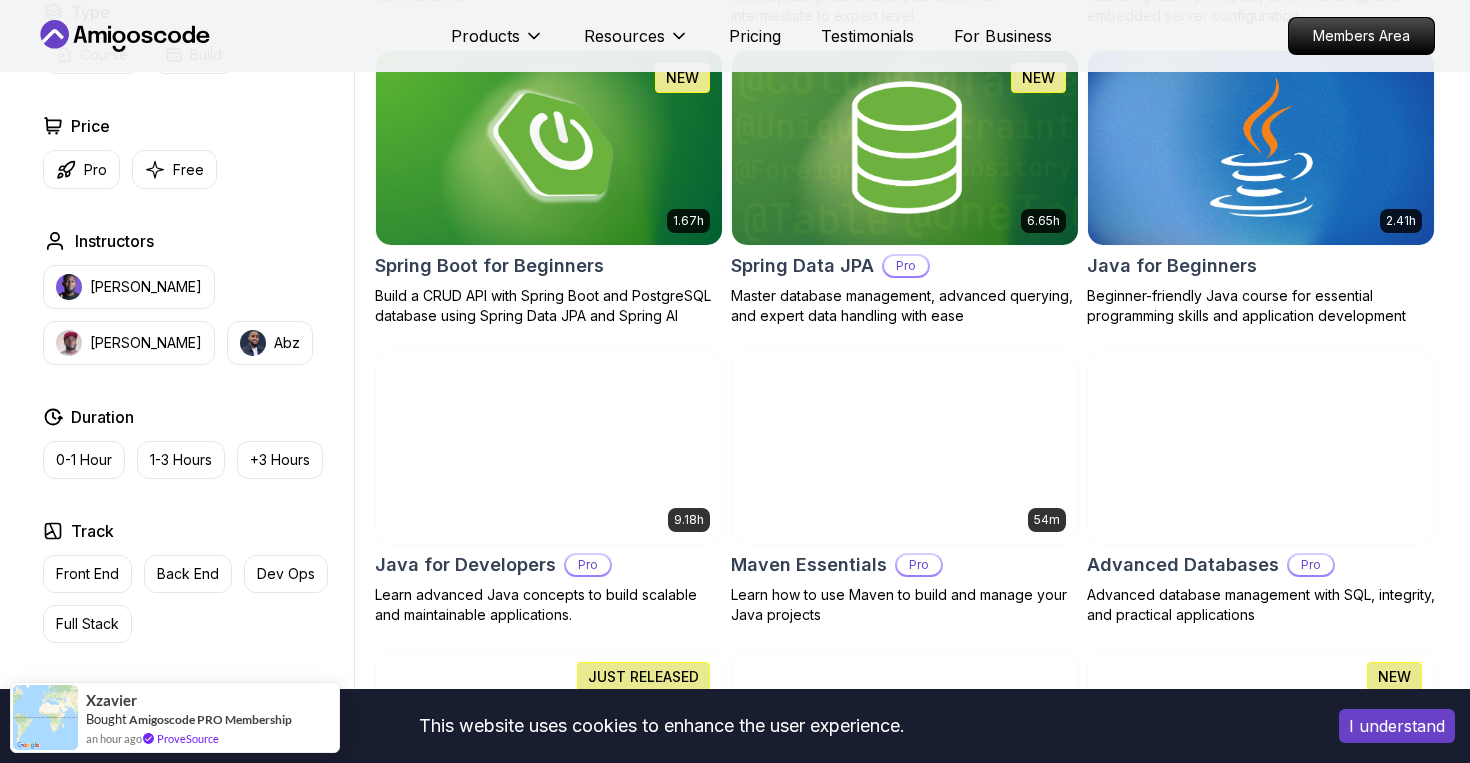 scroll, scrollTop: 921, scrollLeft: 0, axis: vertical 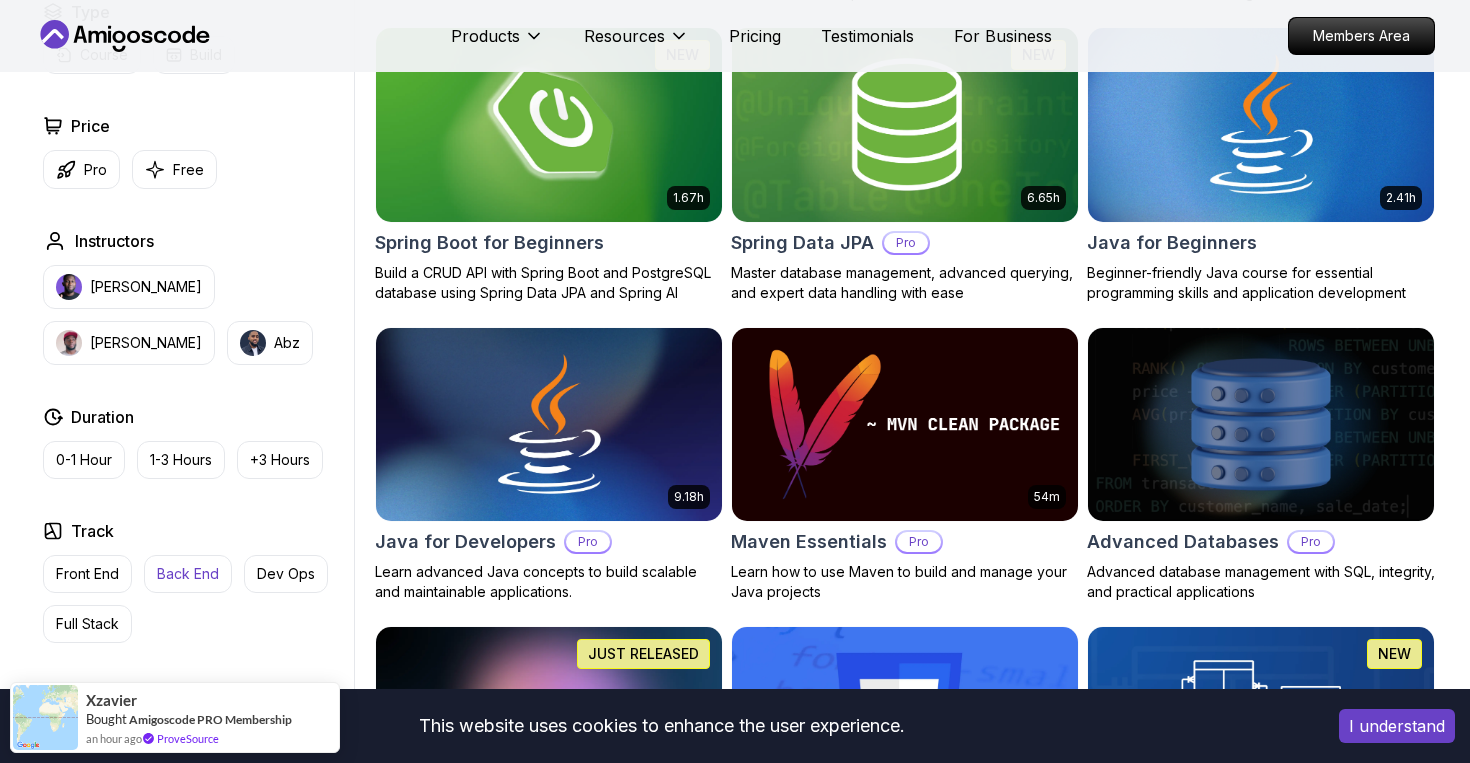 click on "Back End" at bounding box center (188, 574) 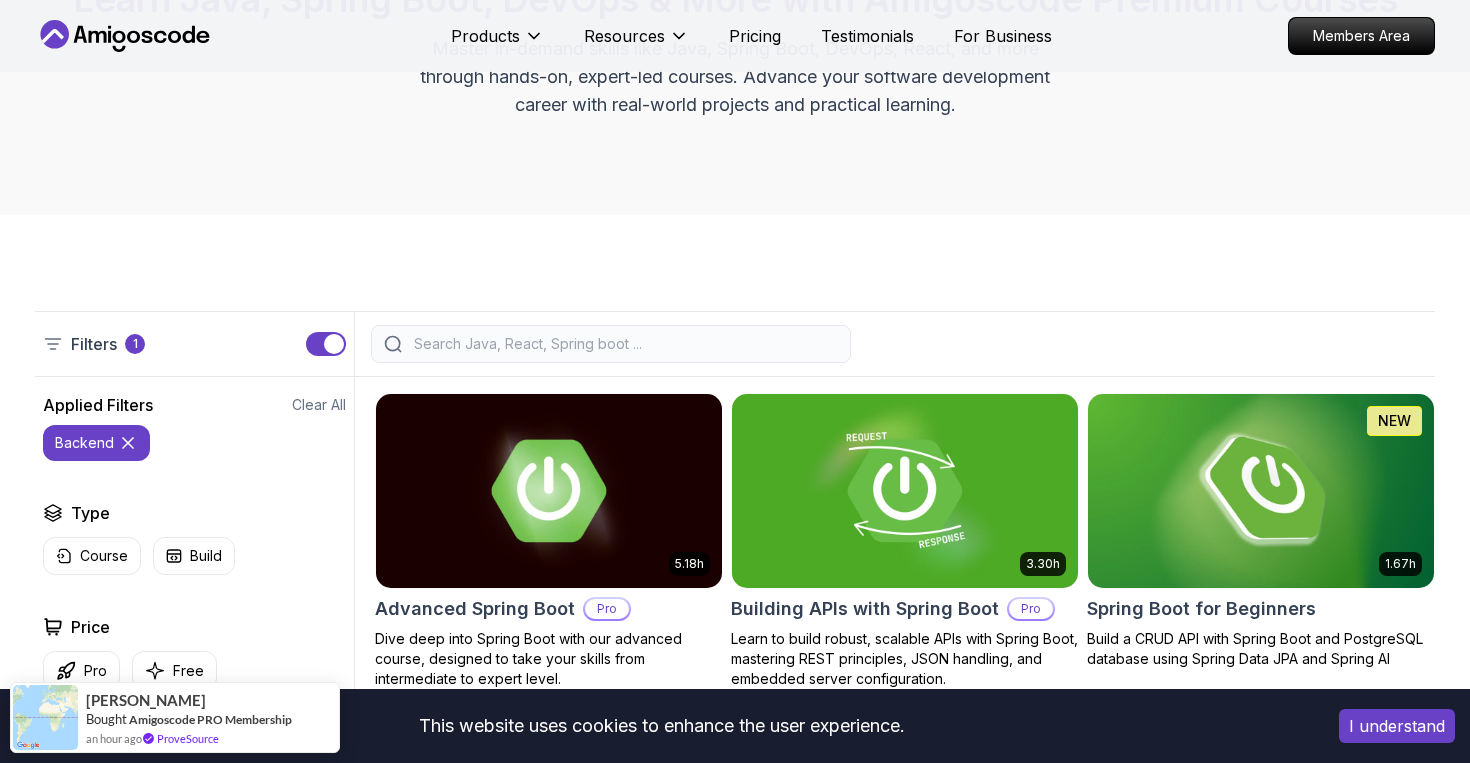 scroll, scrollTop: 284, scrollLeft: 0, axis: vertical 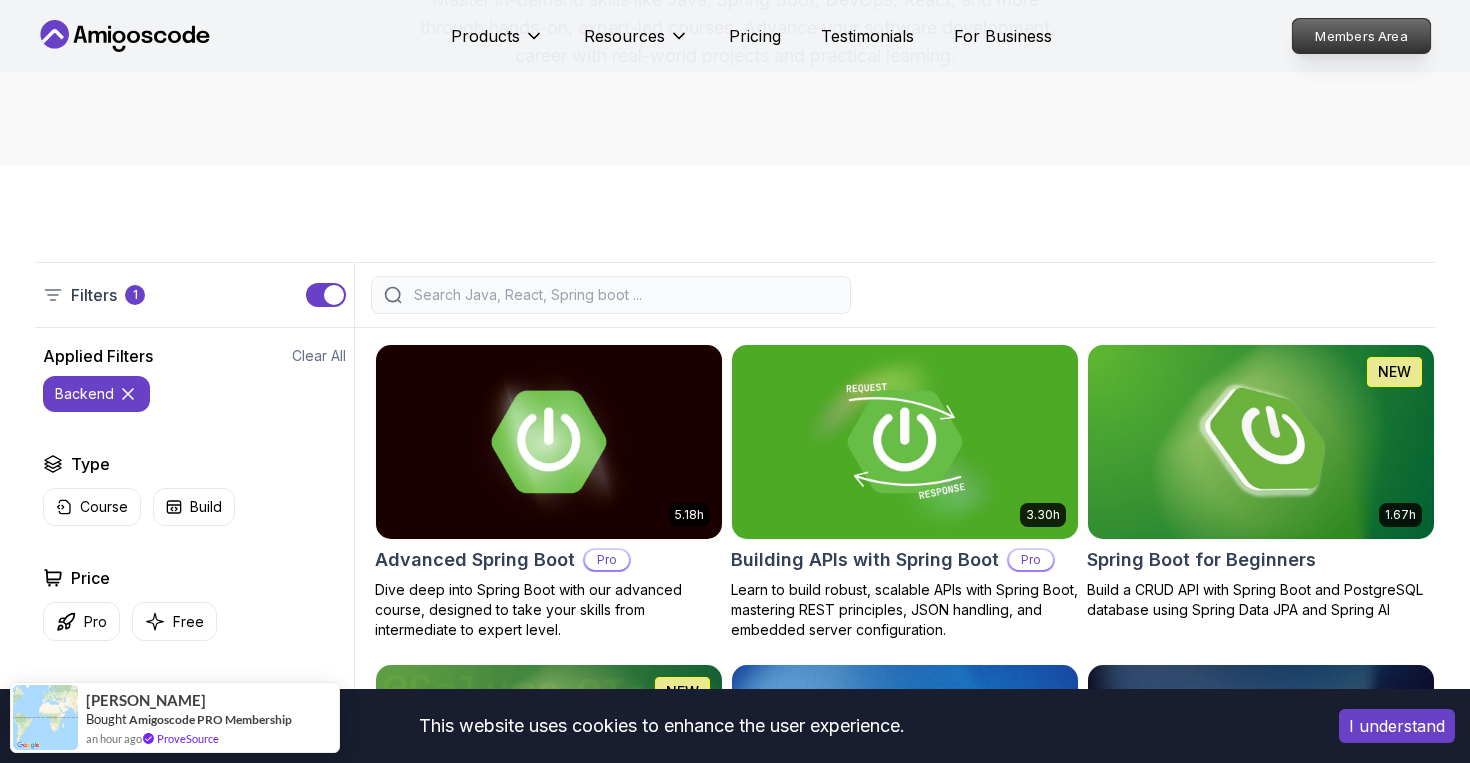 click on "Members Area" at bounding box center [1362, 36] 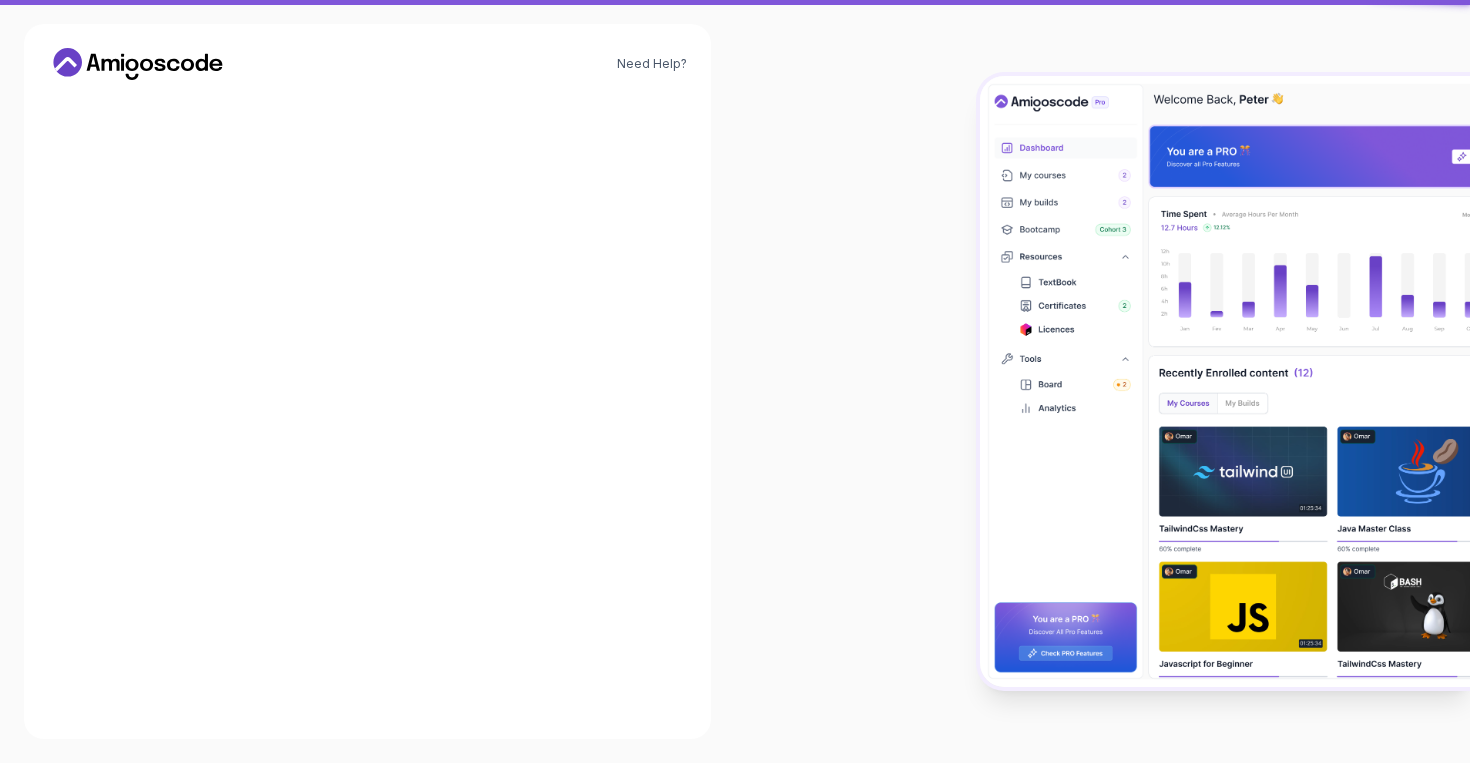 scroll, scrollTop: 0, scrollLeft: 0, axis: both 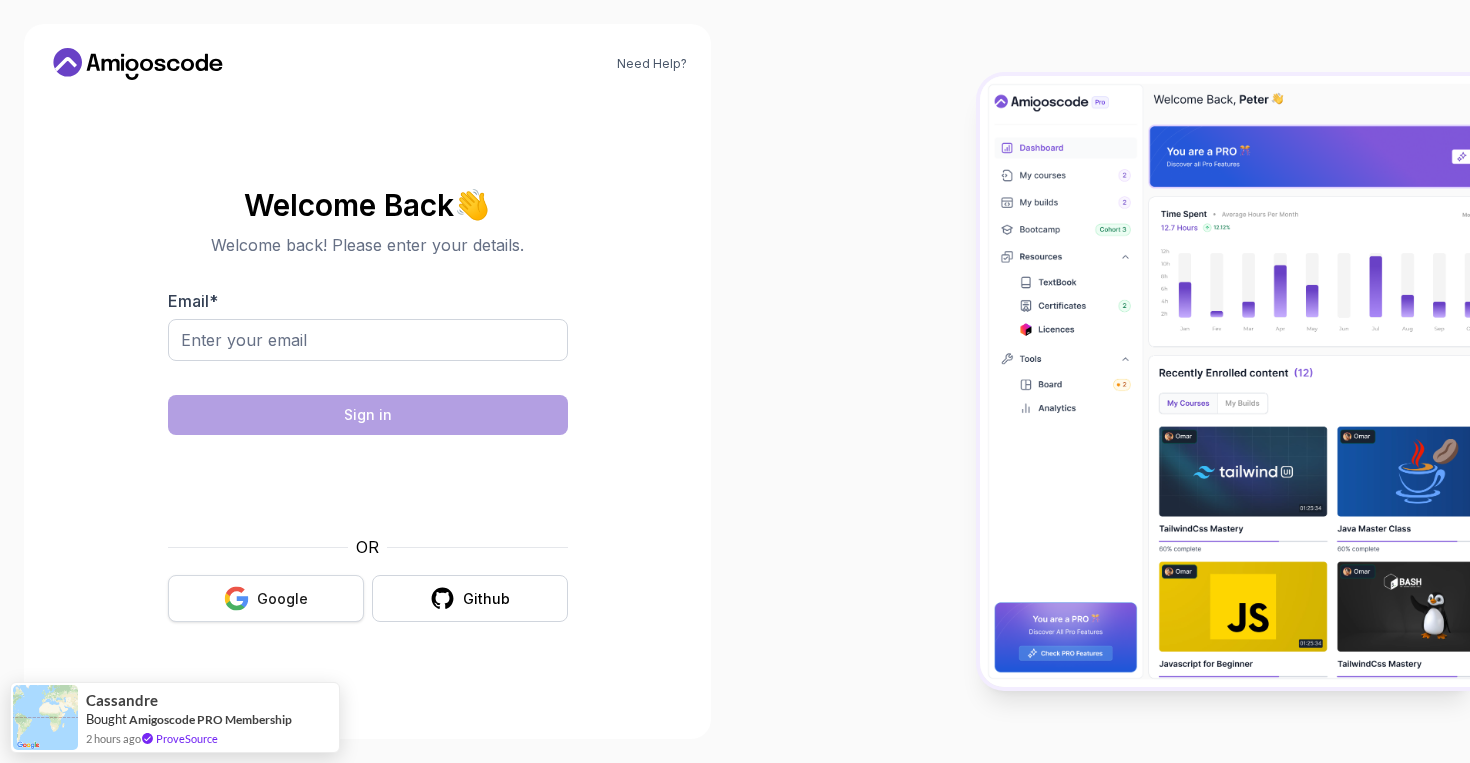 click on "Google" at bounding box center [282, 599] 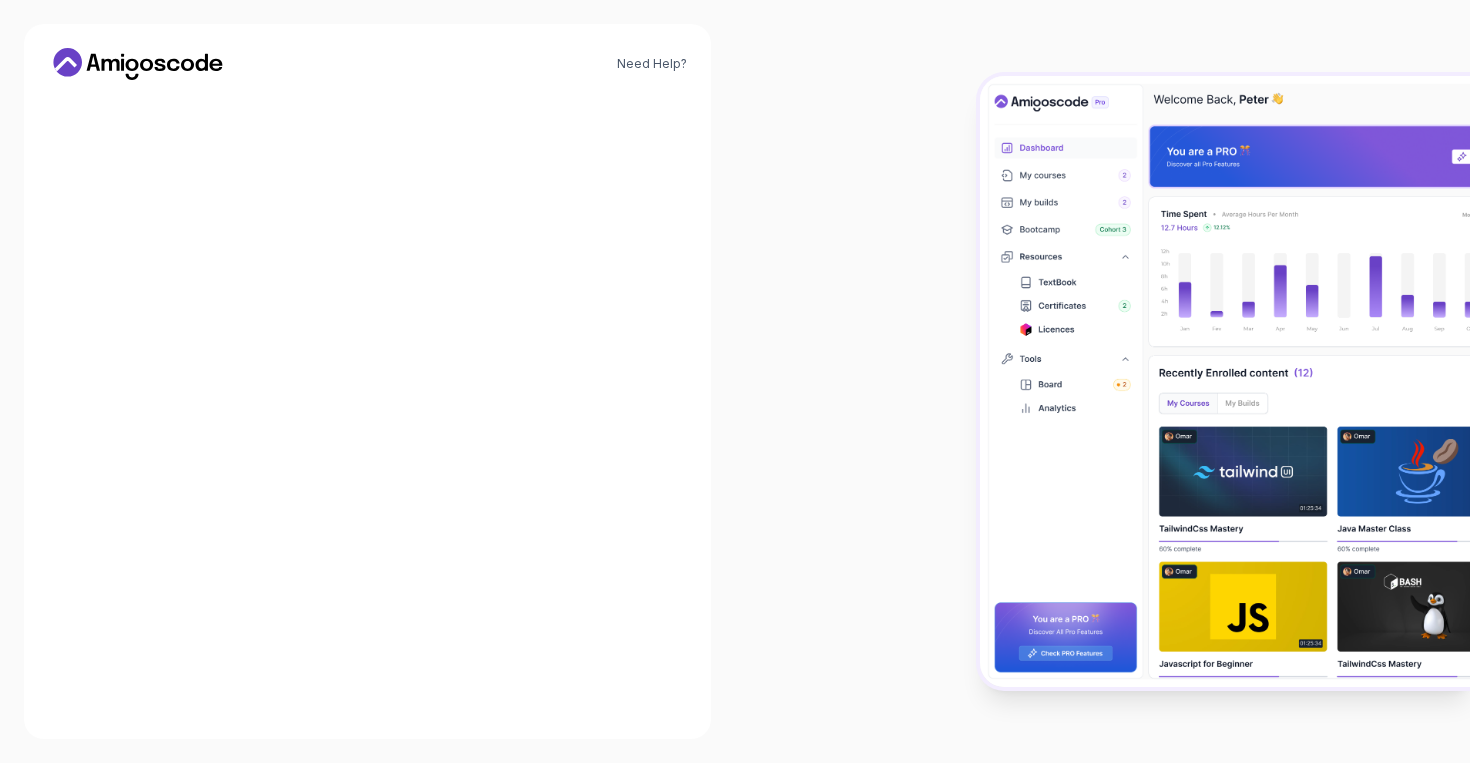 scroll, scrollTop: 0, scrollLeft: 0, axis: both 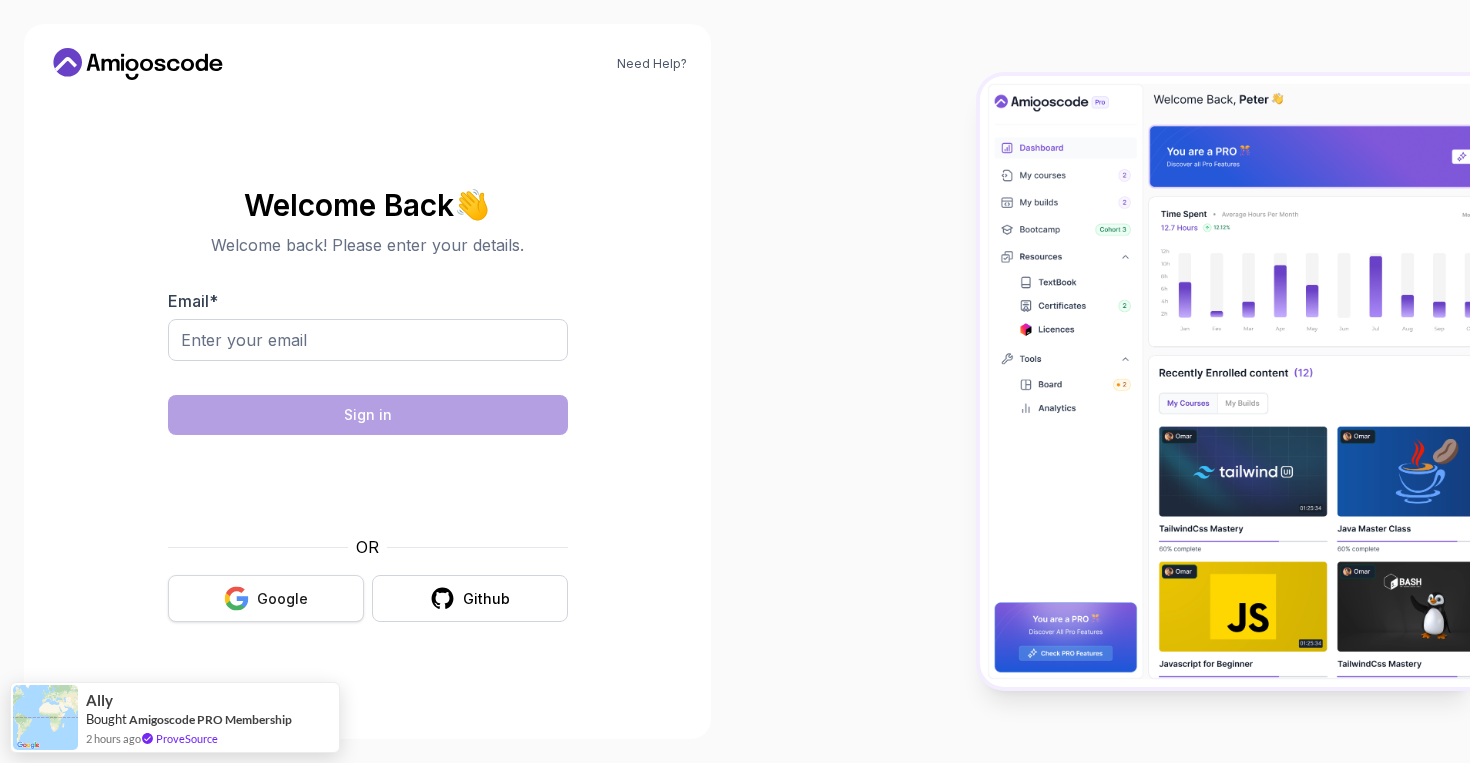 click on "Google" at bounding box center (266, 598) 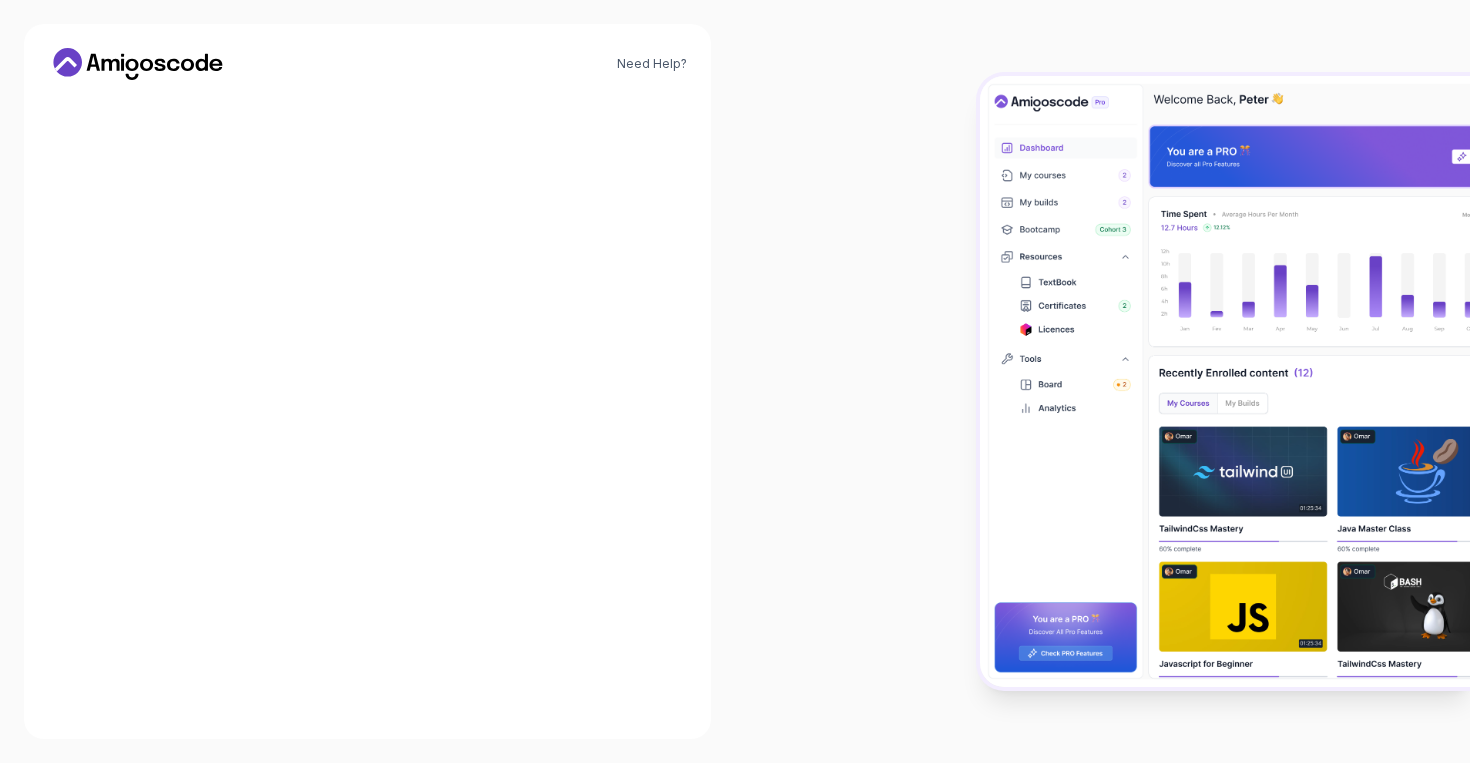scroll, scrollTop: 0, scrollLeft: 0, axis: both 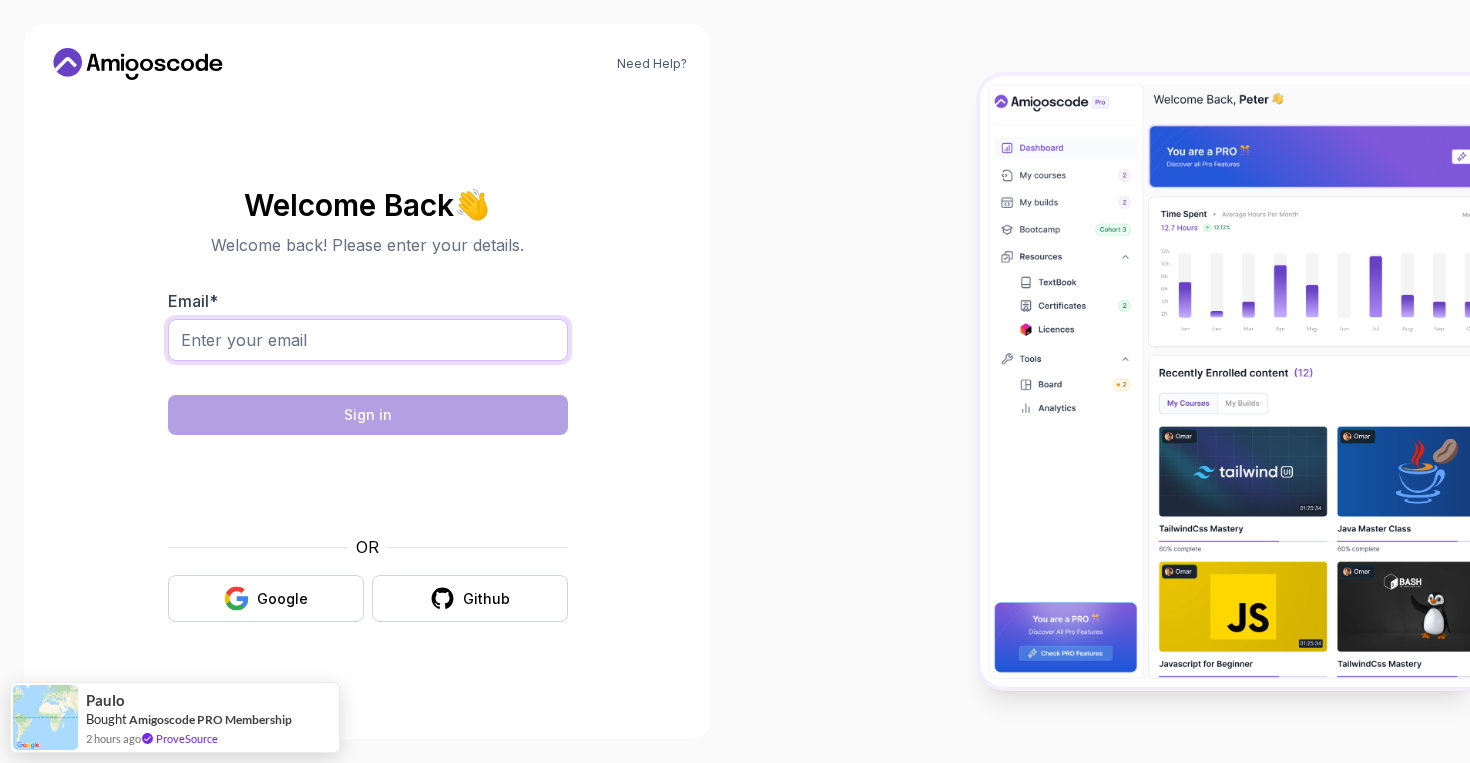 click on "Email *" at bounding box center [368, 340] 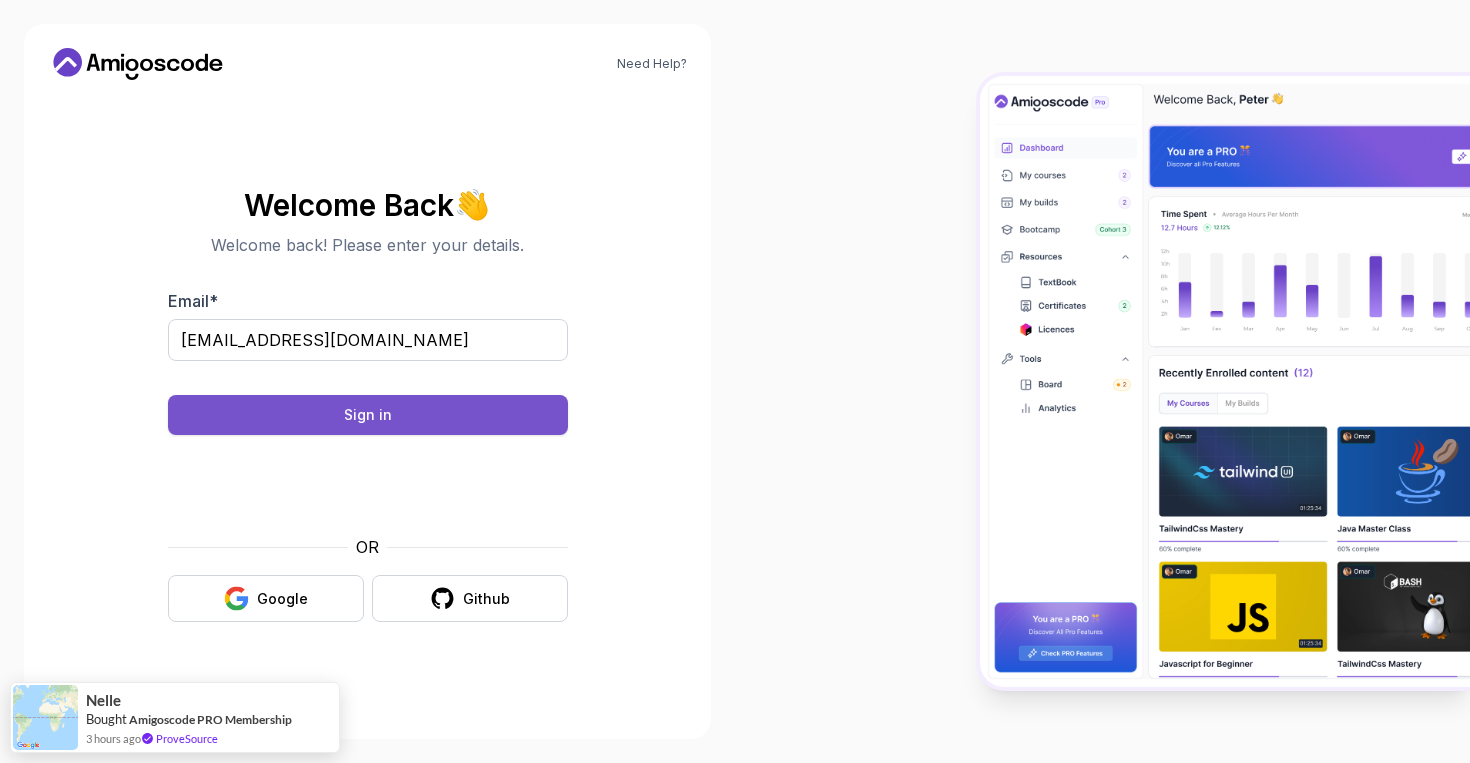 click on "Sign in" at bounding box center [368, 415] 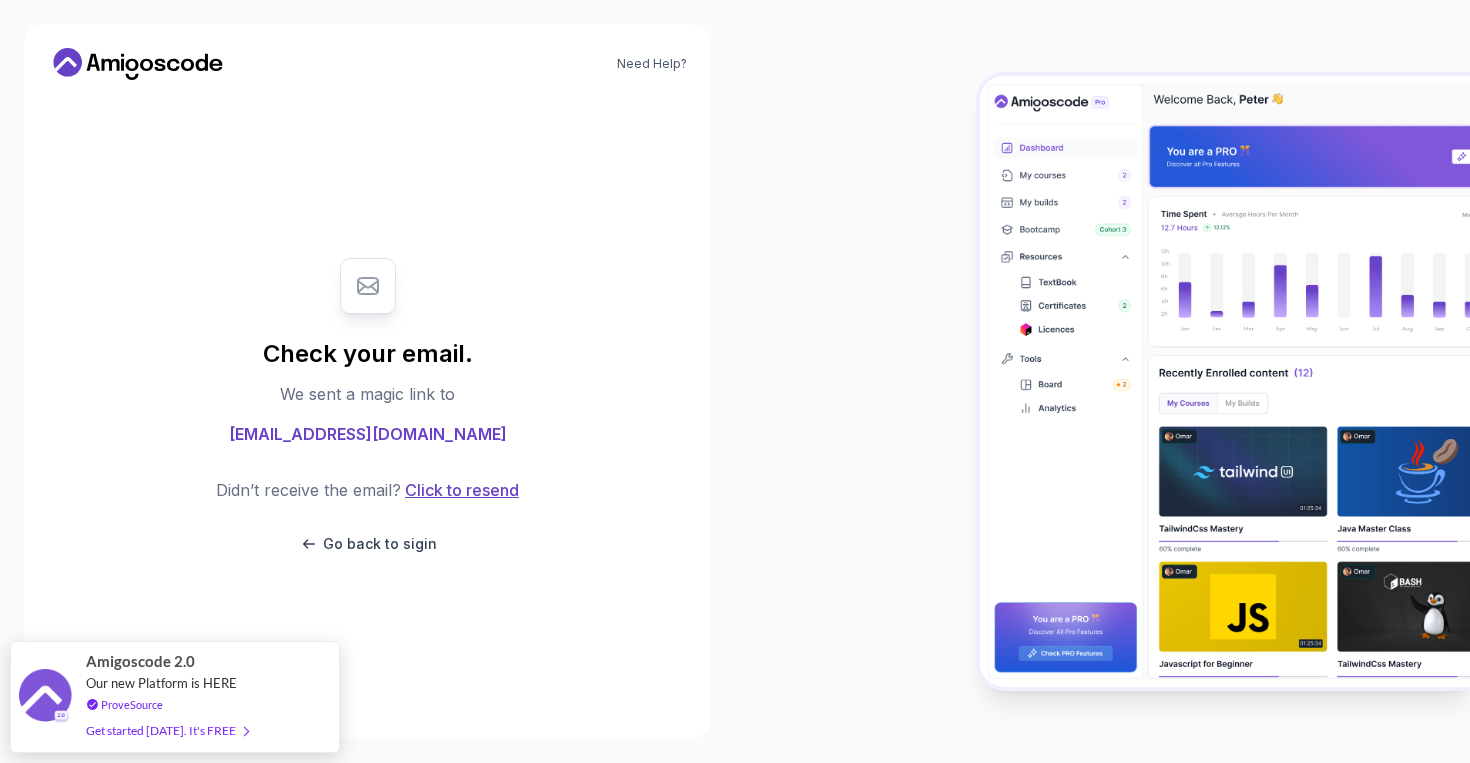 click on "Click to resend" at bounding box center (460, 490) 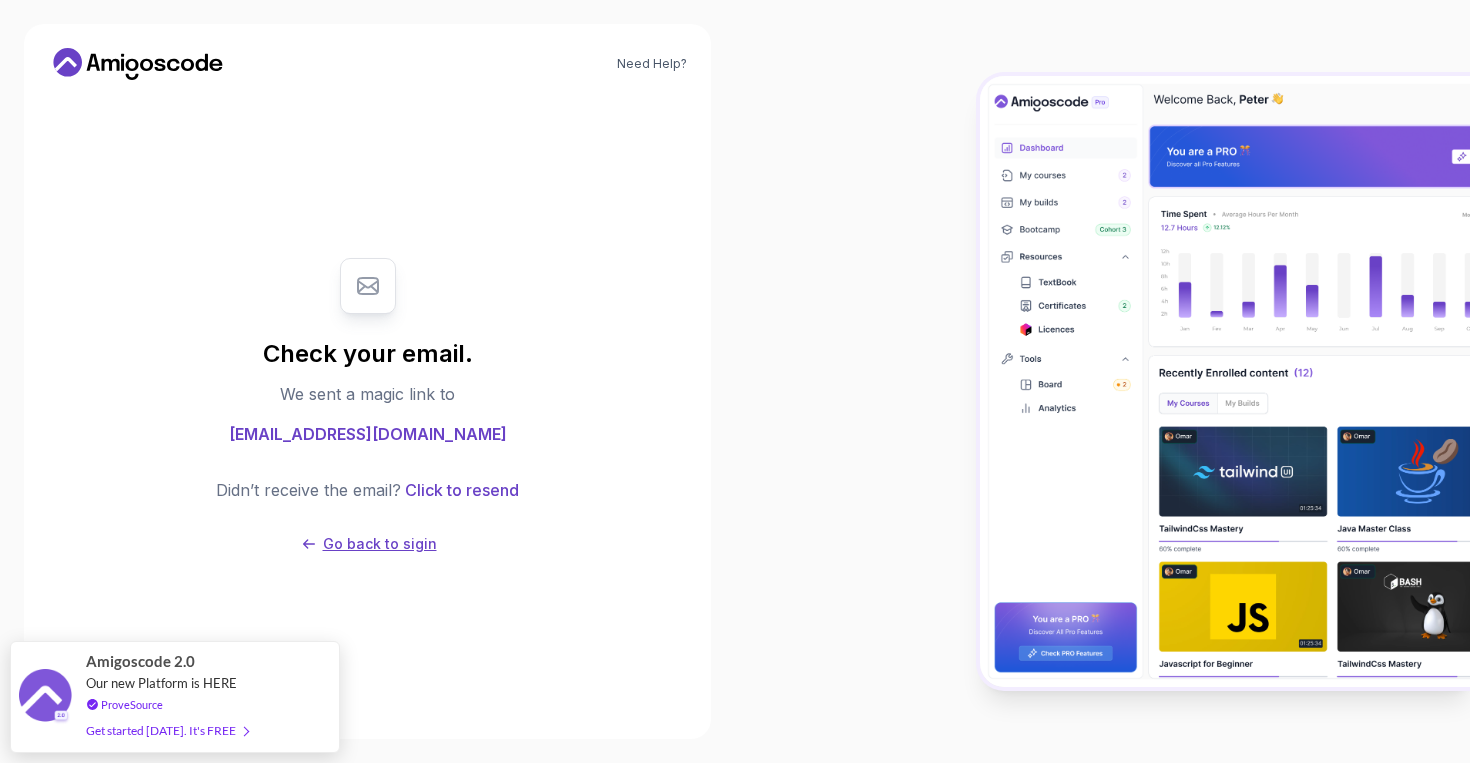 click on "Go back to sigin" at bounding box center (380, 544) 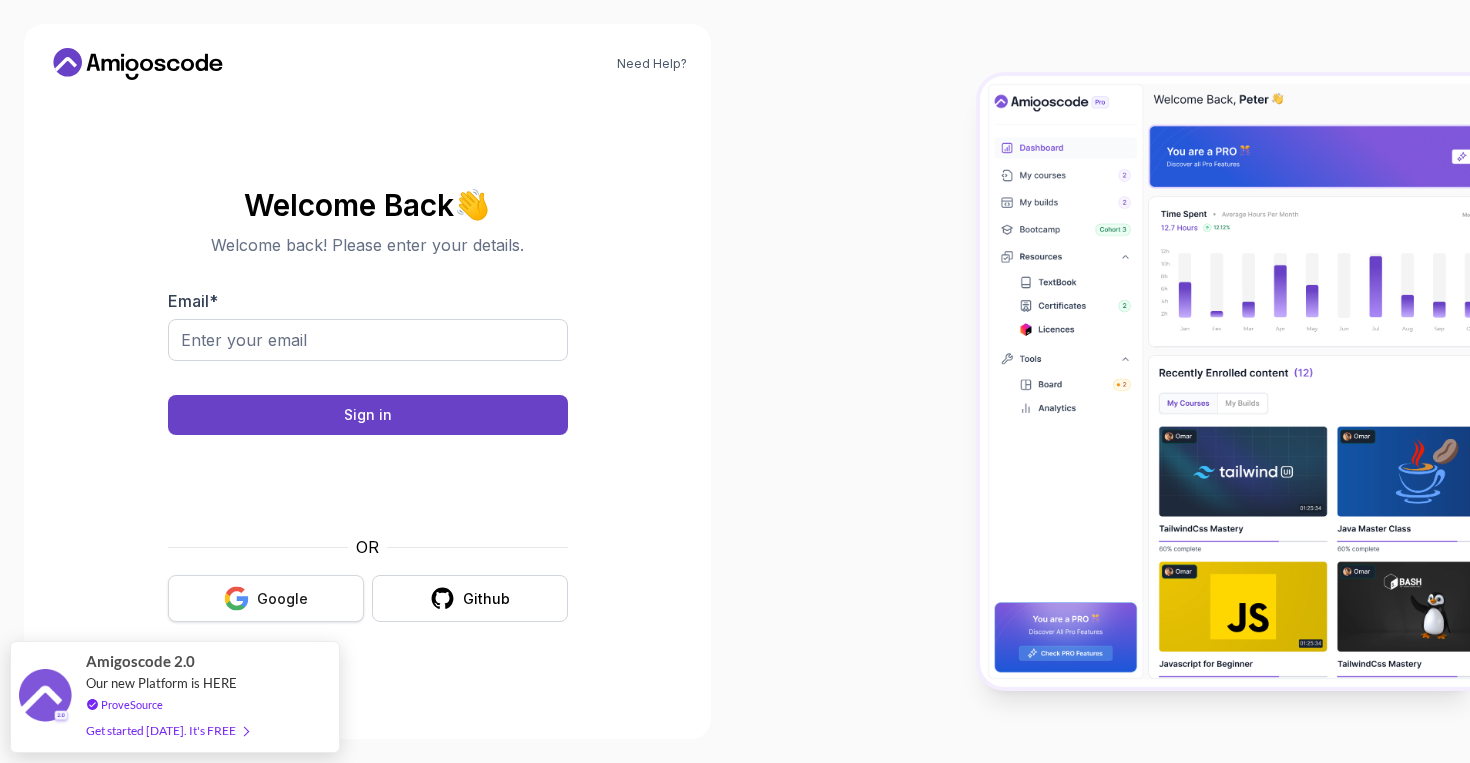 click on "Google" at bounding box center (282, 599) 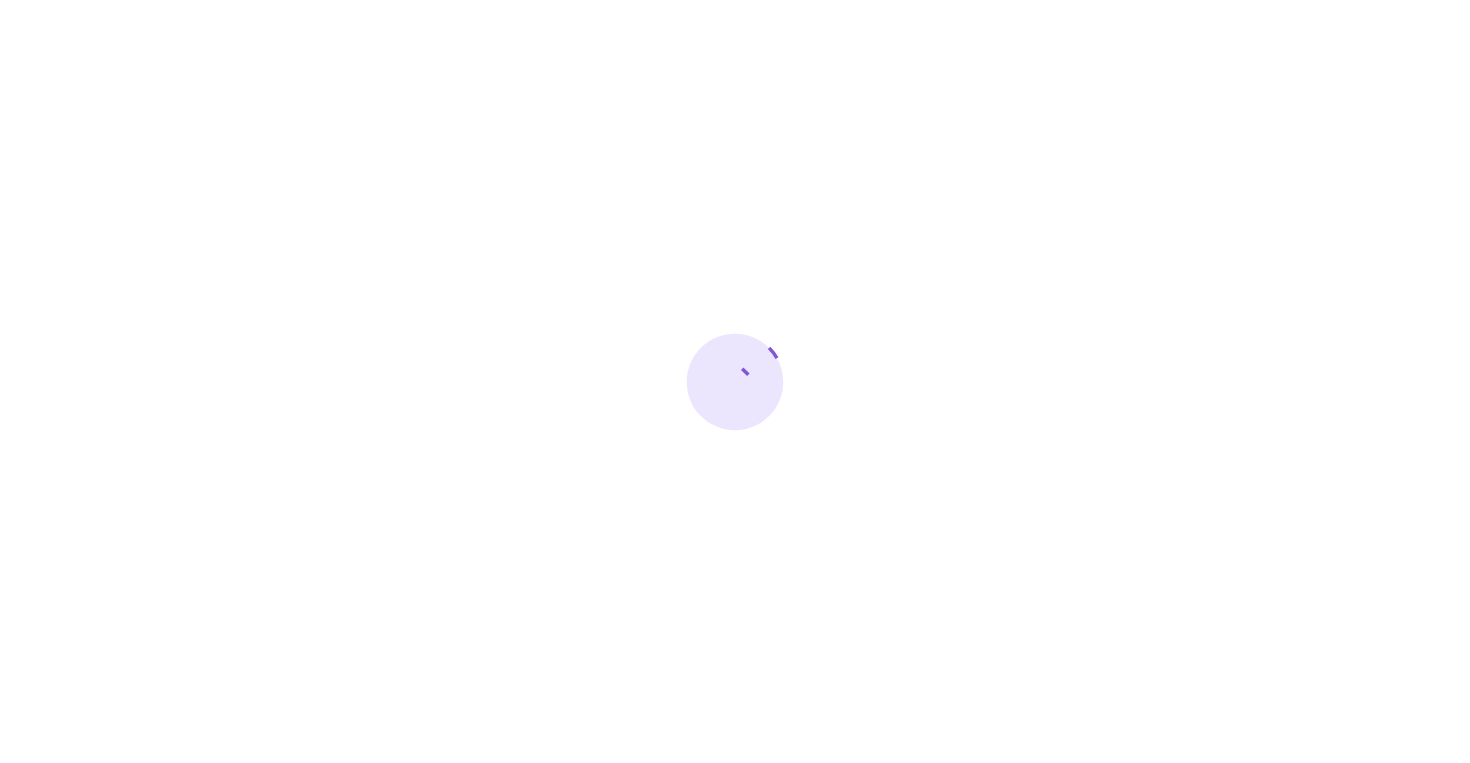 scroll, scrollTop: 0, scrollLeft: 0, axis: both 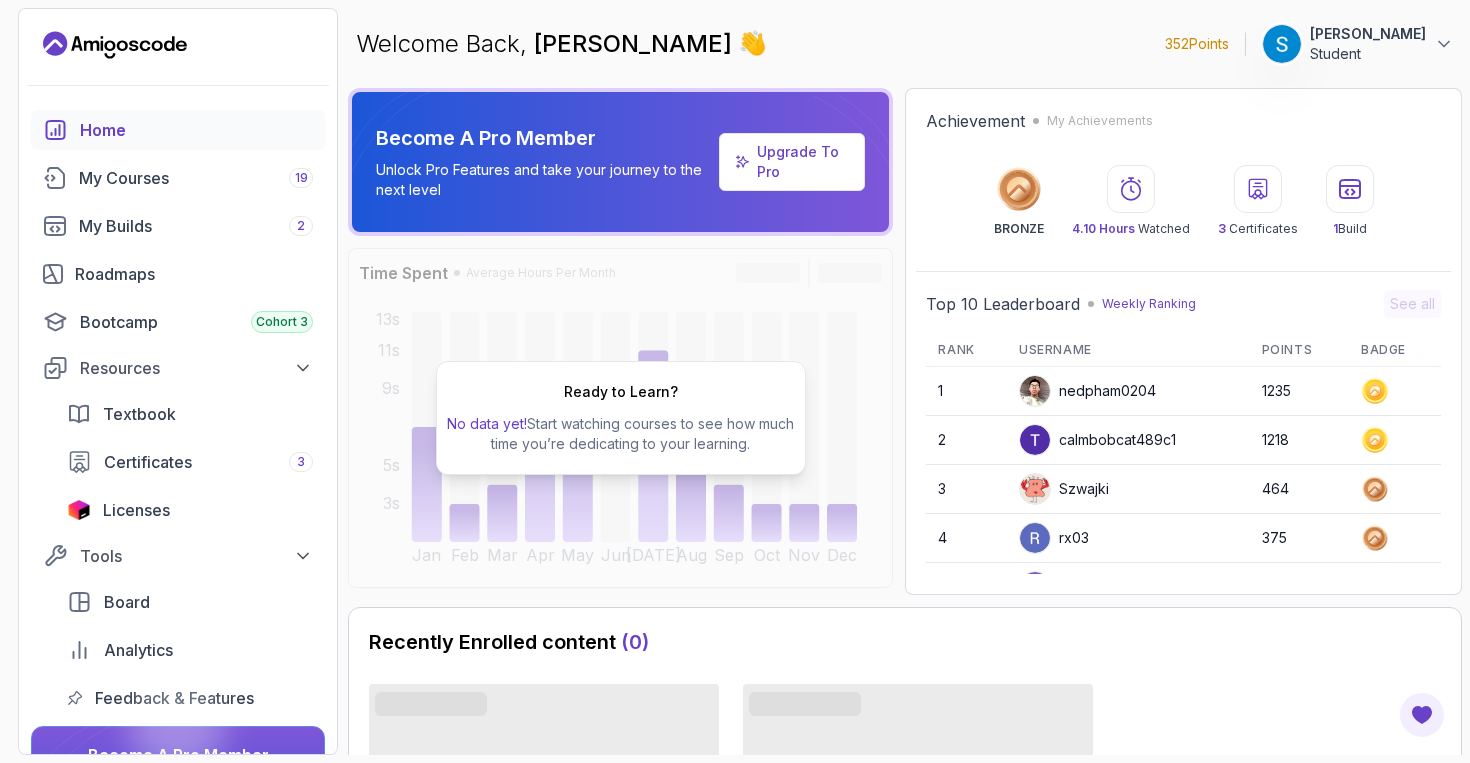 click on "[PERSON_NAME]" at bounding box center (1368, 34) 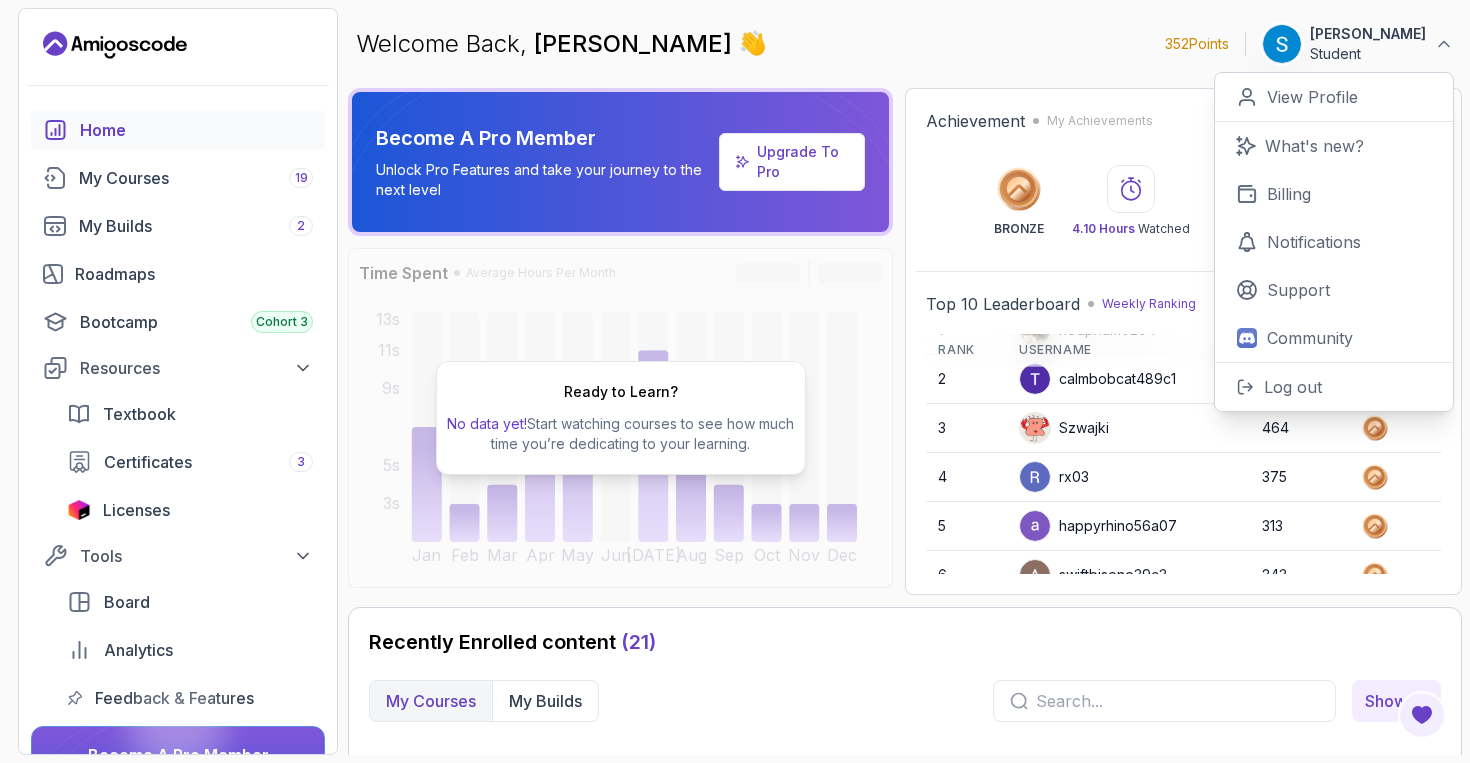 scroll, scrollTop: 64, scrollLeft: 0, axis: vertical 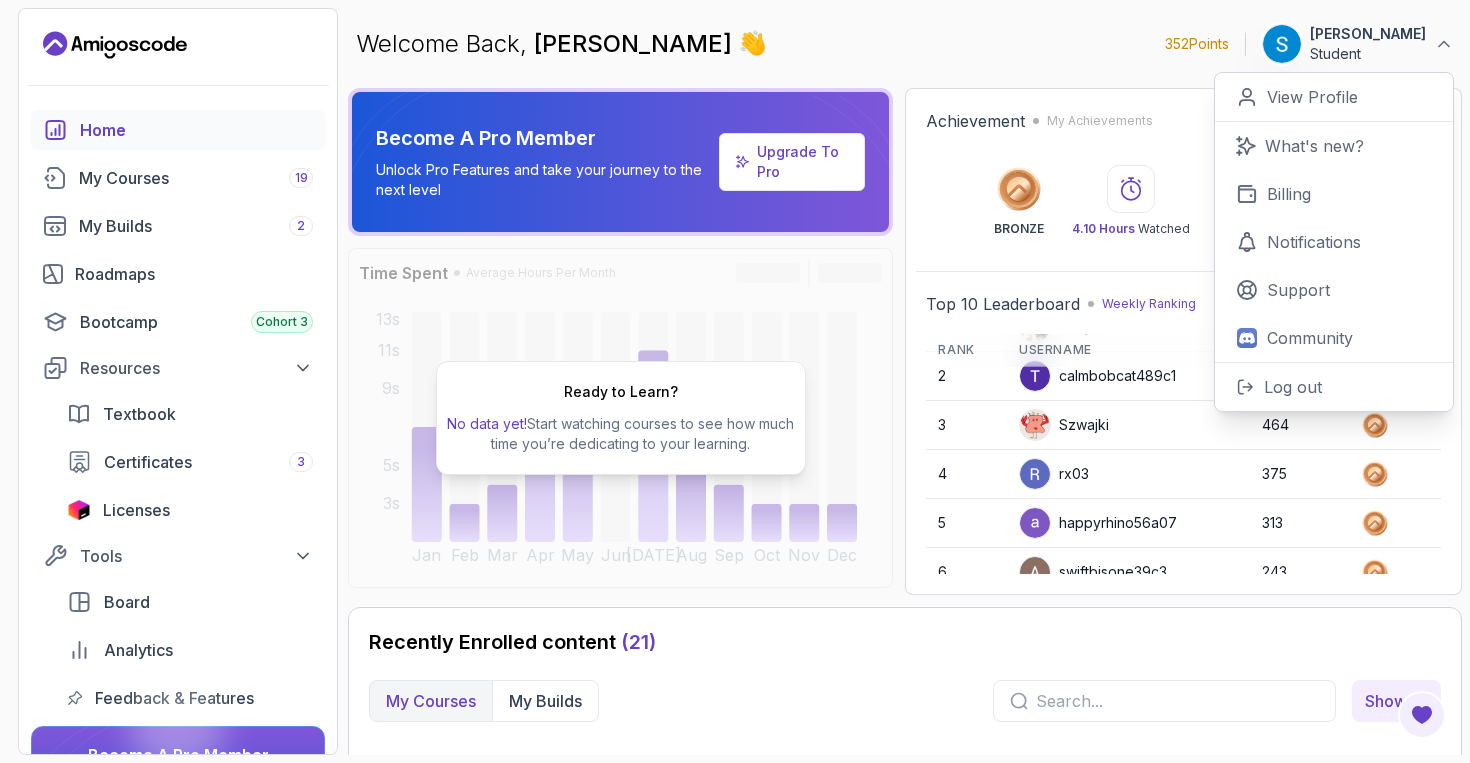 click on "Welcome Back,   Samagan Nurdinov   👋 352  Points Samagan Nurdinov Student 0  Points View Profile What's new? Billing Notifications Support Community Log out Become A Pro Member Unlock Pro Features and take your journey to the next level Upgrade To Pro Time Spent Average Hours Per Month   Jan Feb Mar Apr May Jun Jul Aug Sep Oct Nov Dec 3s 5s 9s 11s 13s Ready to Learn? No data yet!   Start watching courses to see how much time you’re dedicating to your learning. Achievement My Achievements BRONZE 4.10 Hours   Watched 3    Certificates 1  Build Top 10 Leaderboard Weekly Ranking See all Rank Username Points Badge 1 nedpham0204 1235 2 calmbobcat489c1 1218 3 Szwajki 464 4 rx03 375 5 happyrhino56a07 313 6 swiftbisone39c3 243 7 Mohamedh 218 8 Waleed 210 9 lucasmachado 194 10 Ahmed96 194 Recently Enrolled content   ( 21 ) My Courses My Builds Show all 8.31h Advanced Databases Pro  Continue Watching  1.42h Stripe Checkout Pro  Continue Watching  57m Spring JDBC Template Pro  Continue Watching  3.30h Pro Completed" at bounding box center (905, 381) 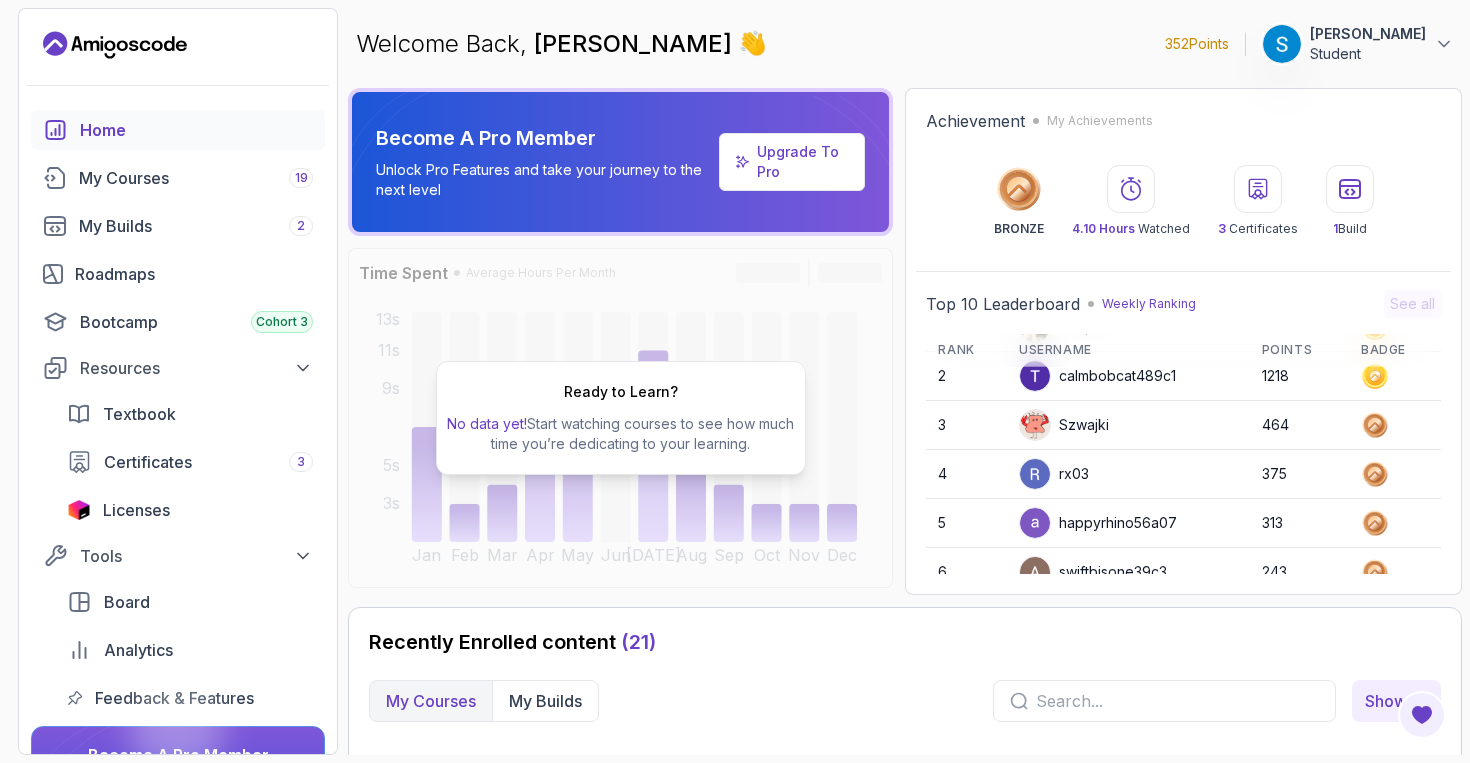 scroll, scrollTop: 0, scrollLeft: 0, axis: both 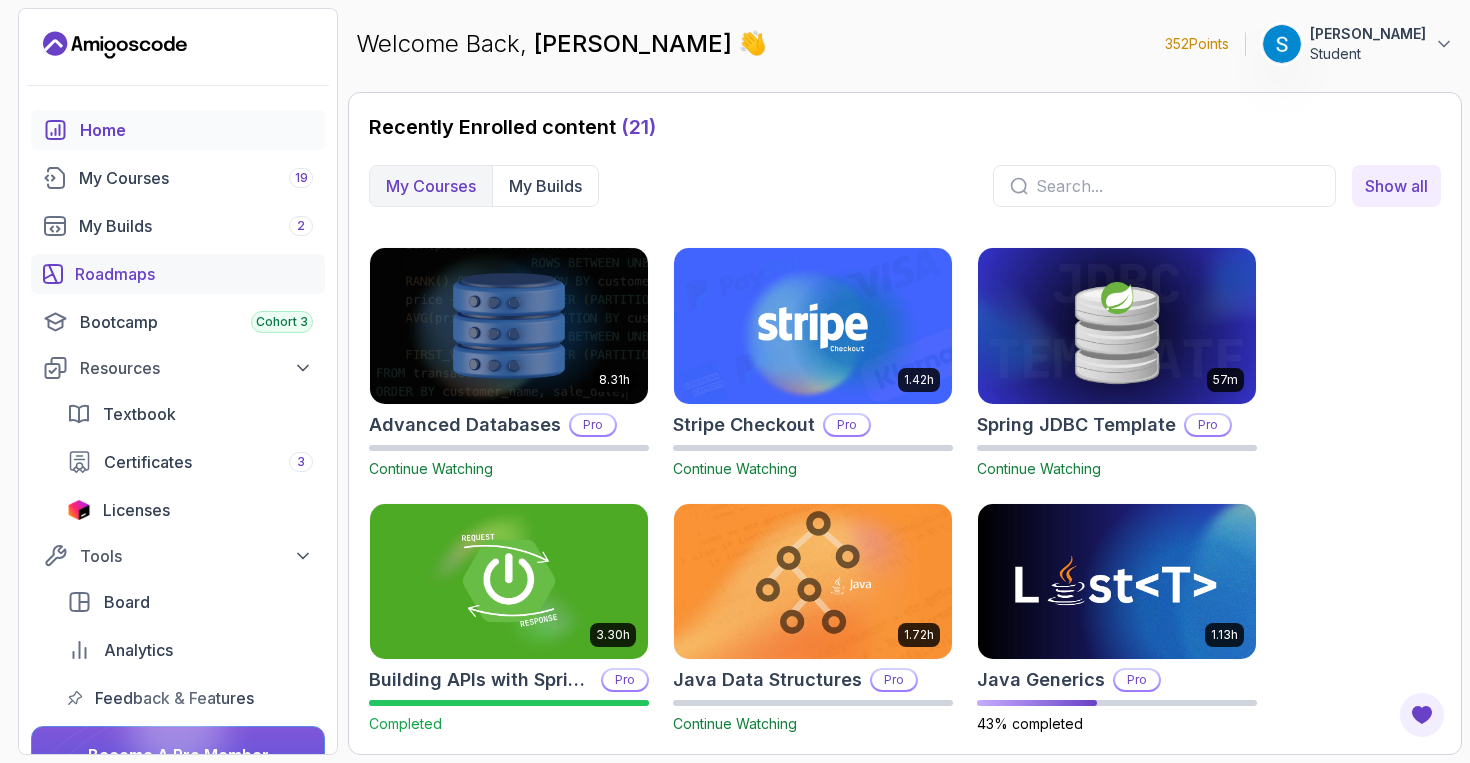 click on "Roadmaps" at bounding box center [194, 274] 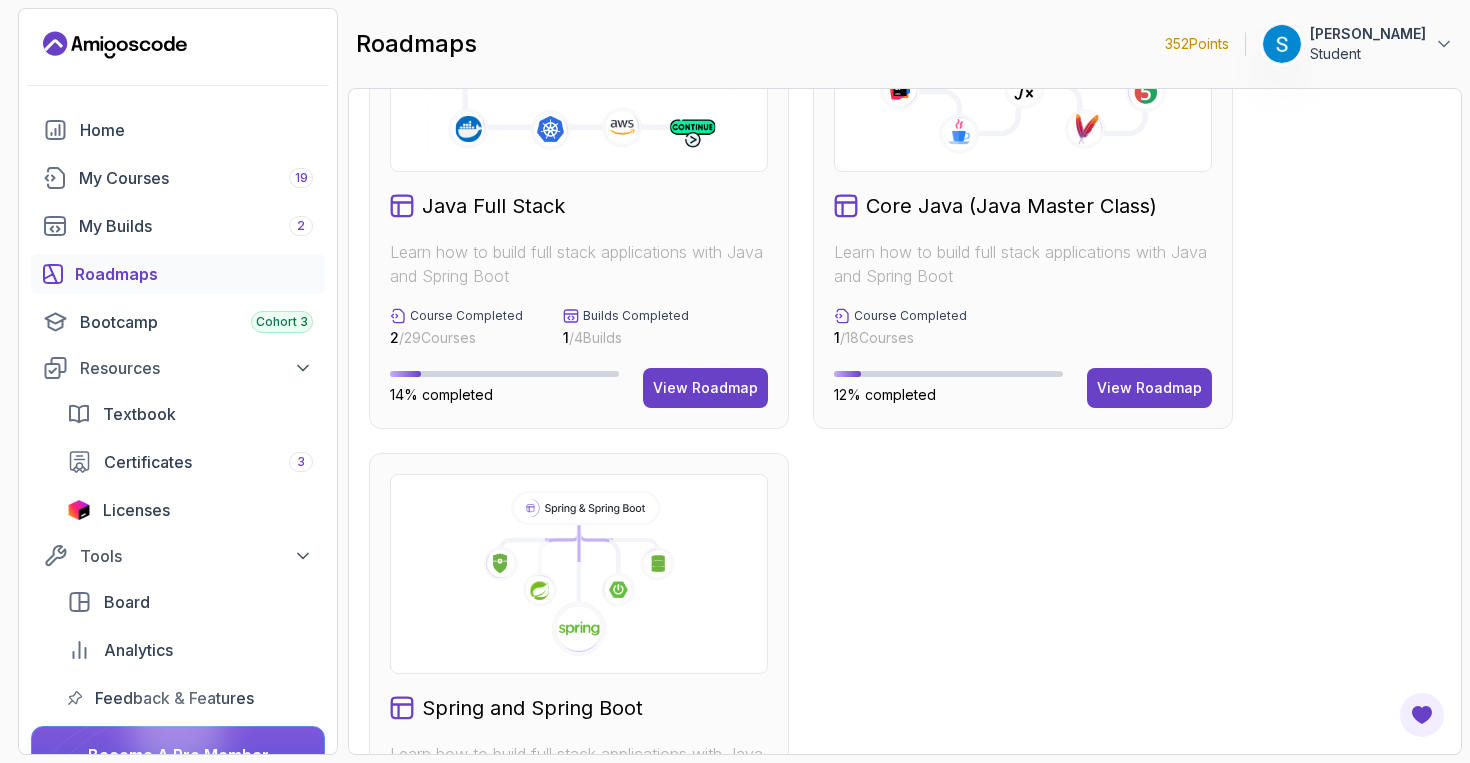 scroll, scrollTop: 625, scrollLeft: 0, axis: vertical 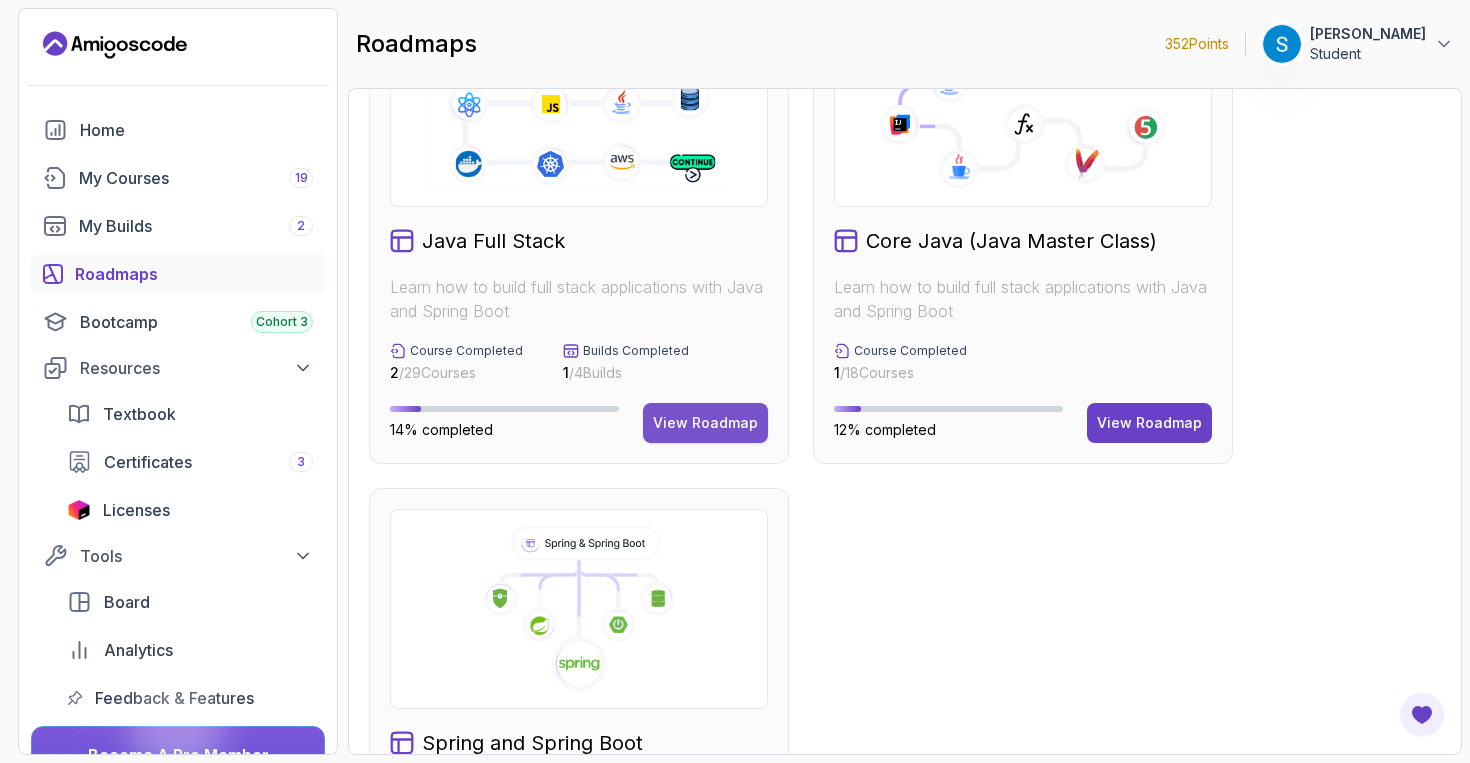click on "View Roadmap" at bounding box center [705, 423] 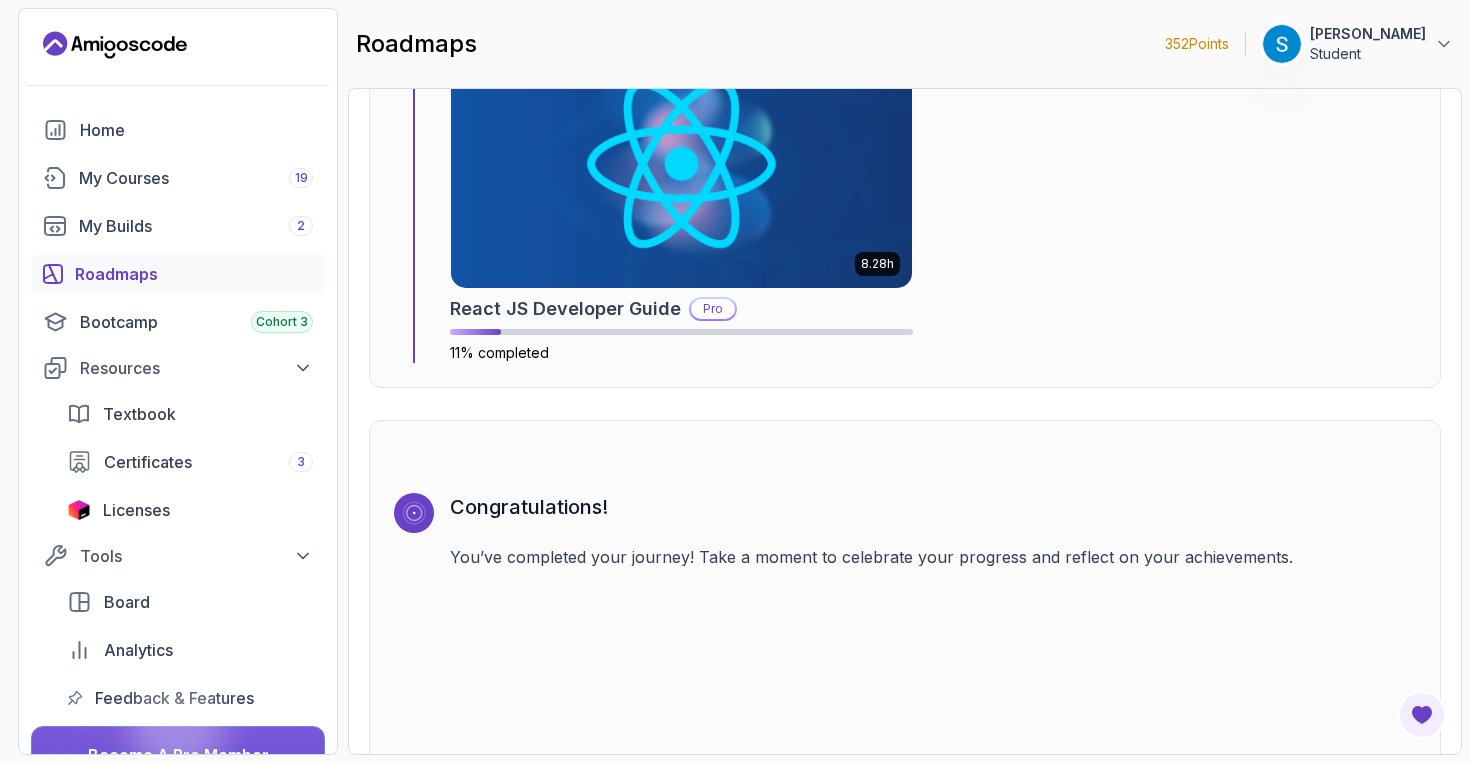 scroll, scrollTop: 14613, scrollLeft: 0, axis: vertical 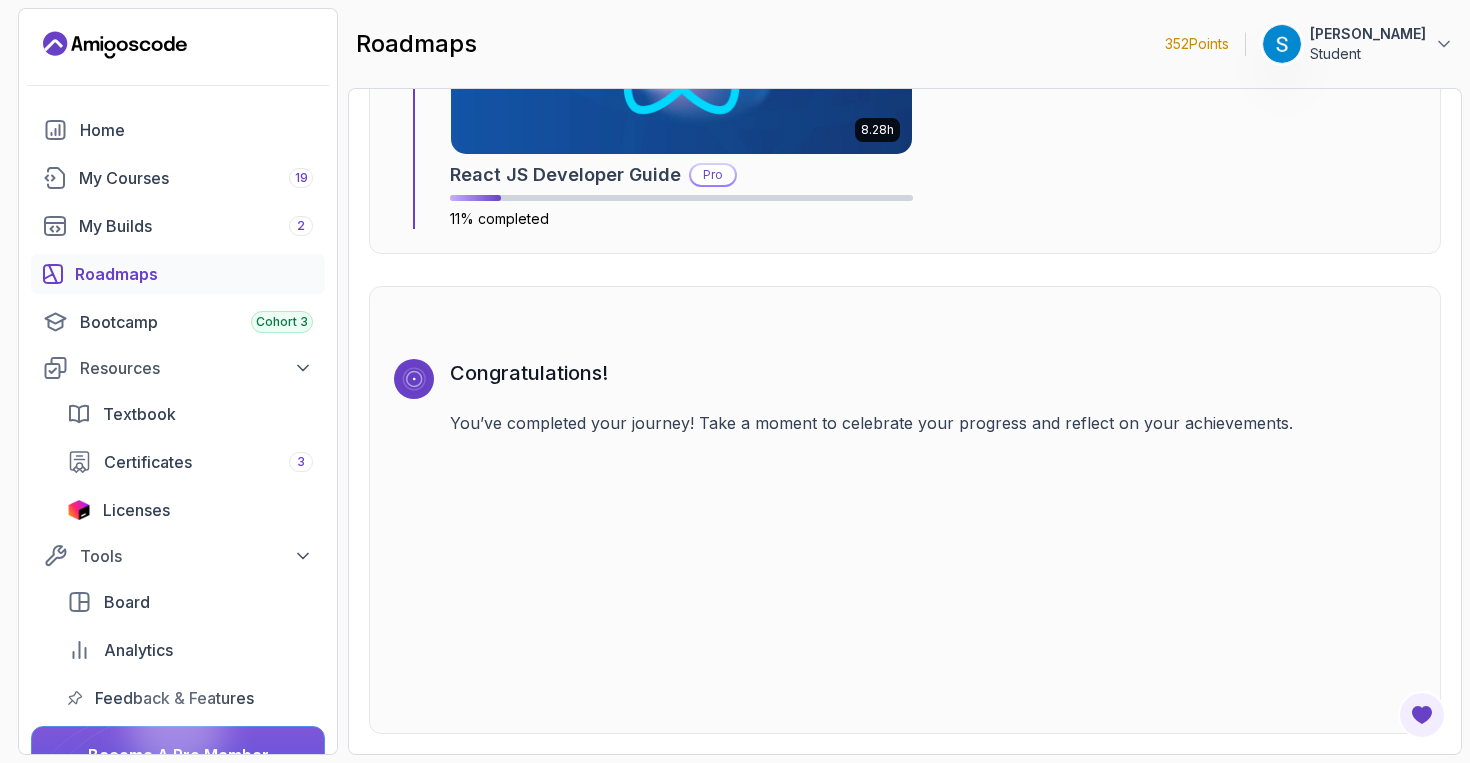 click on "Roadmaps" at bounding box center [194, 274] 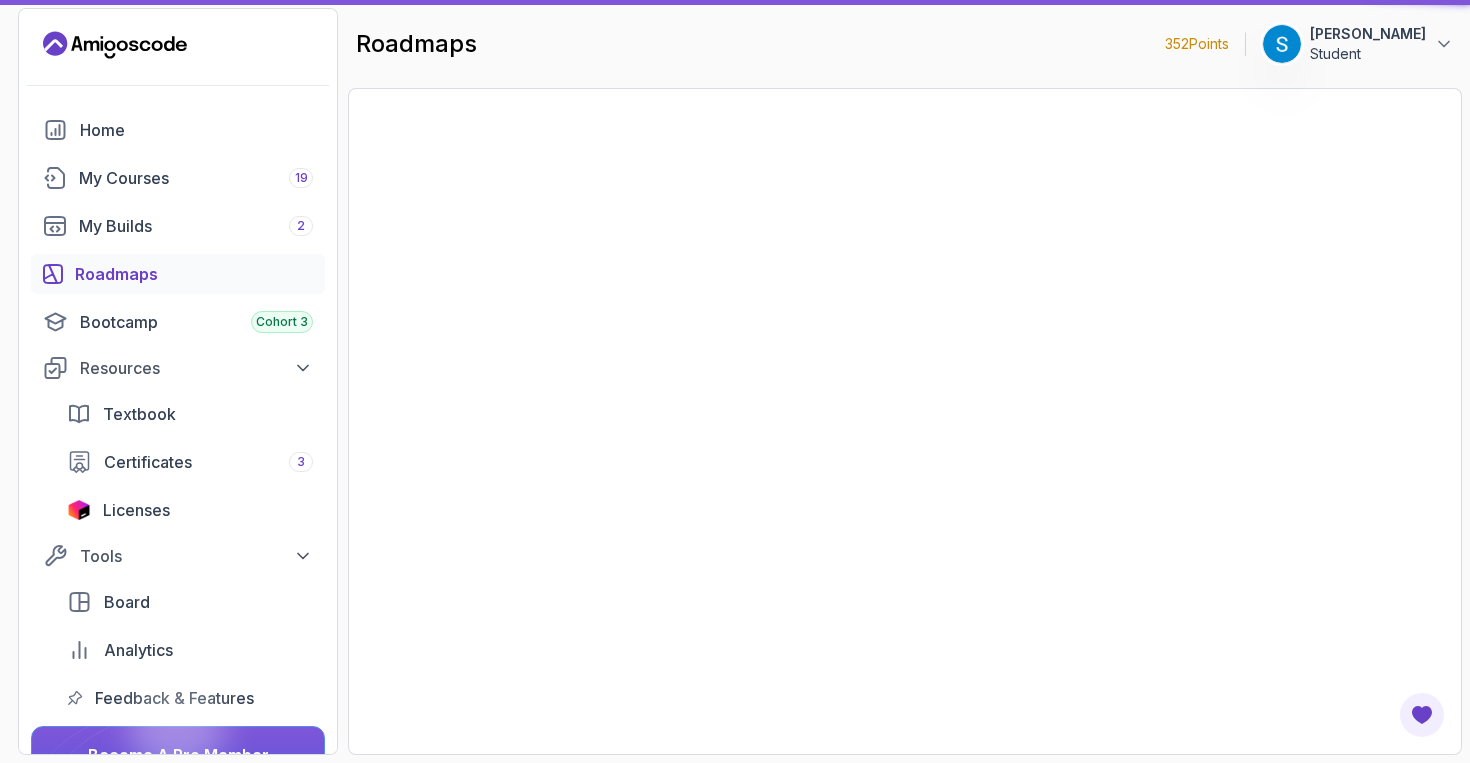 scroll, scrollTop: 0, scrollLeft: 0, axis: both 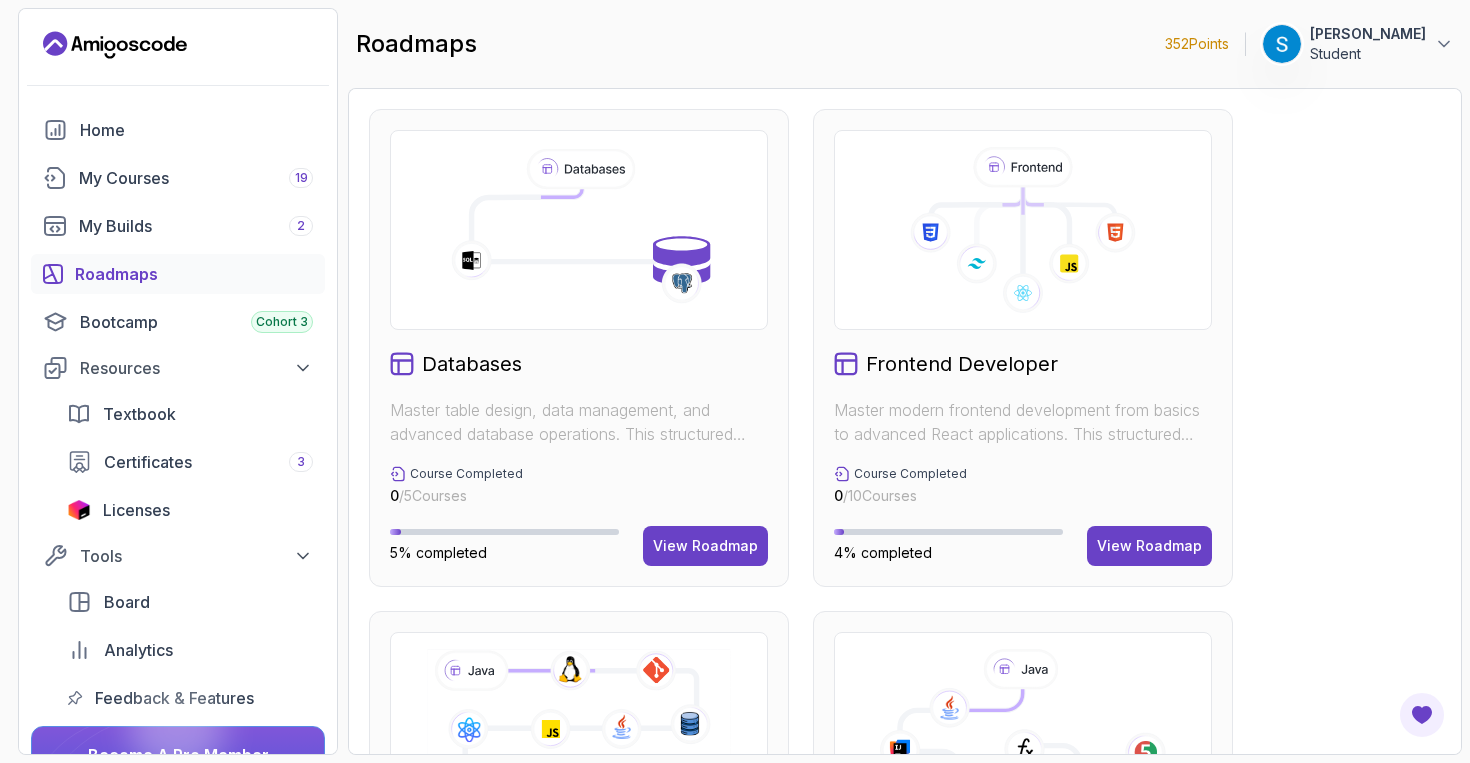 click 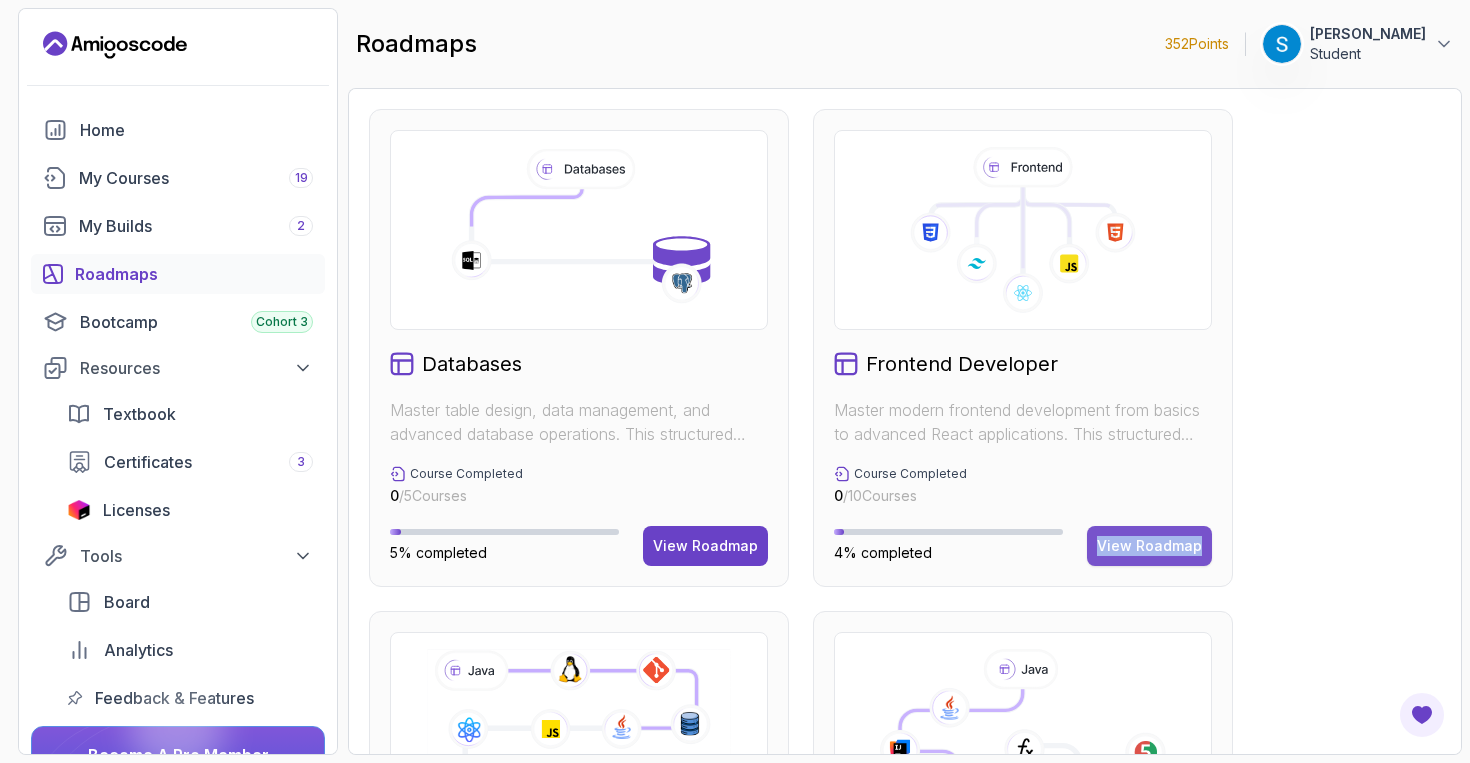 click on "View Roadmap" at bounding box center [1149, 546] 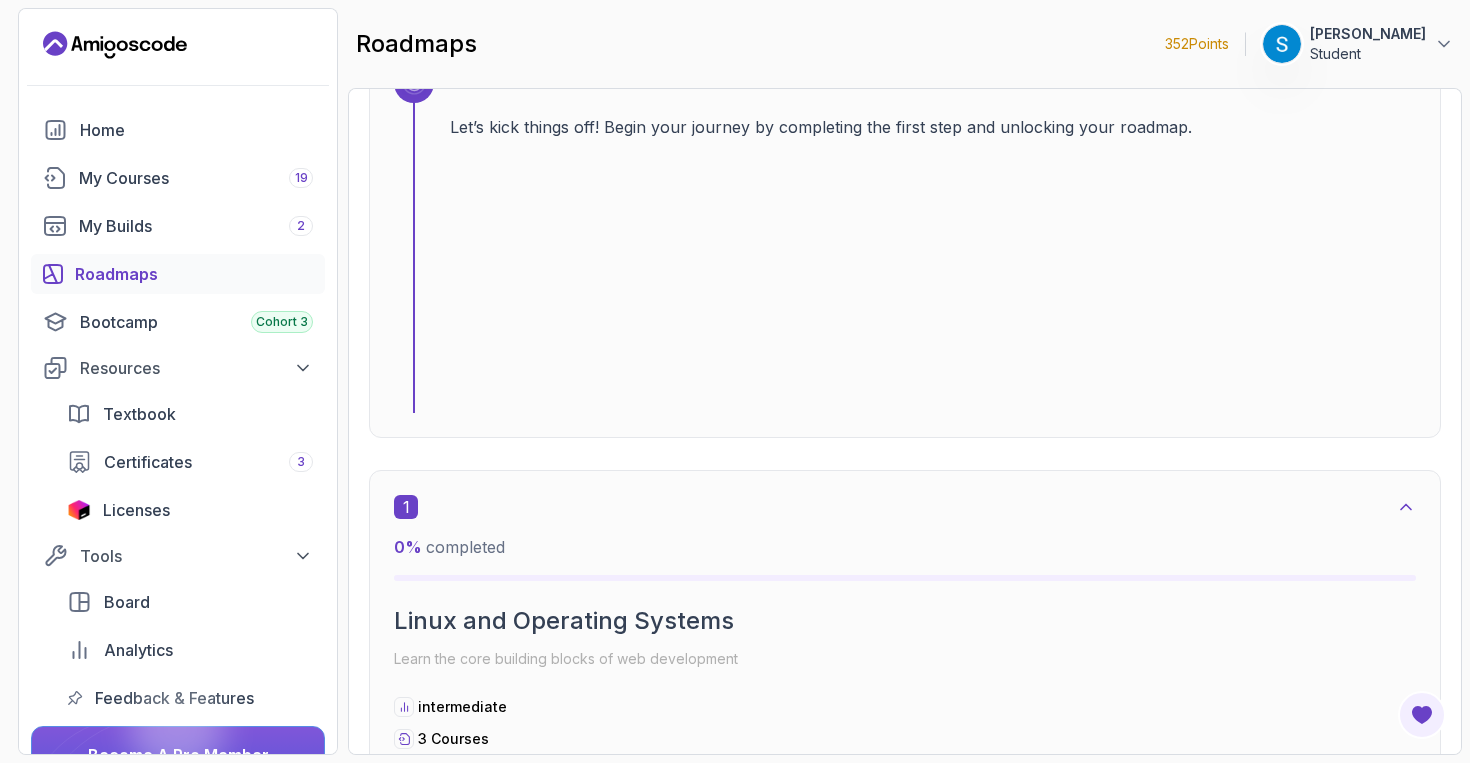 scroll, scrollTop: 0, scrollLeft: 0, axis: both 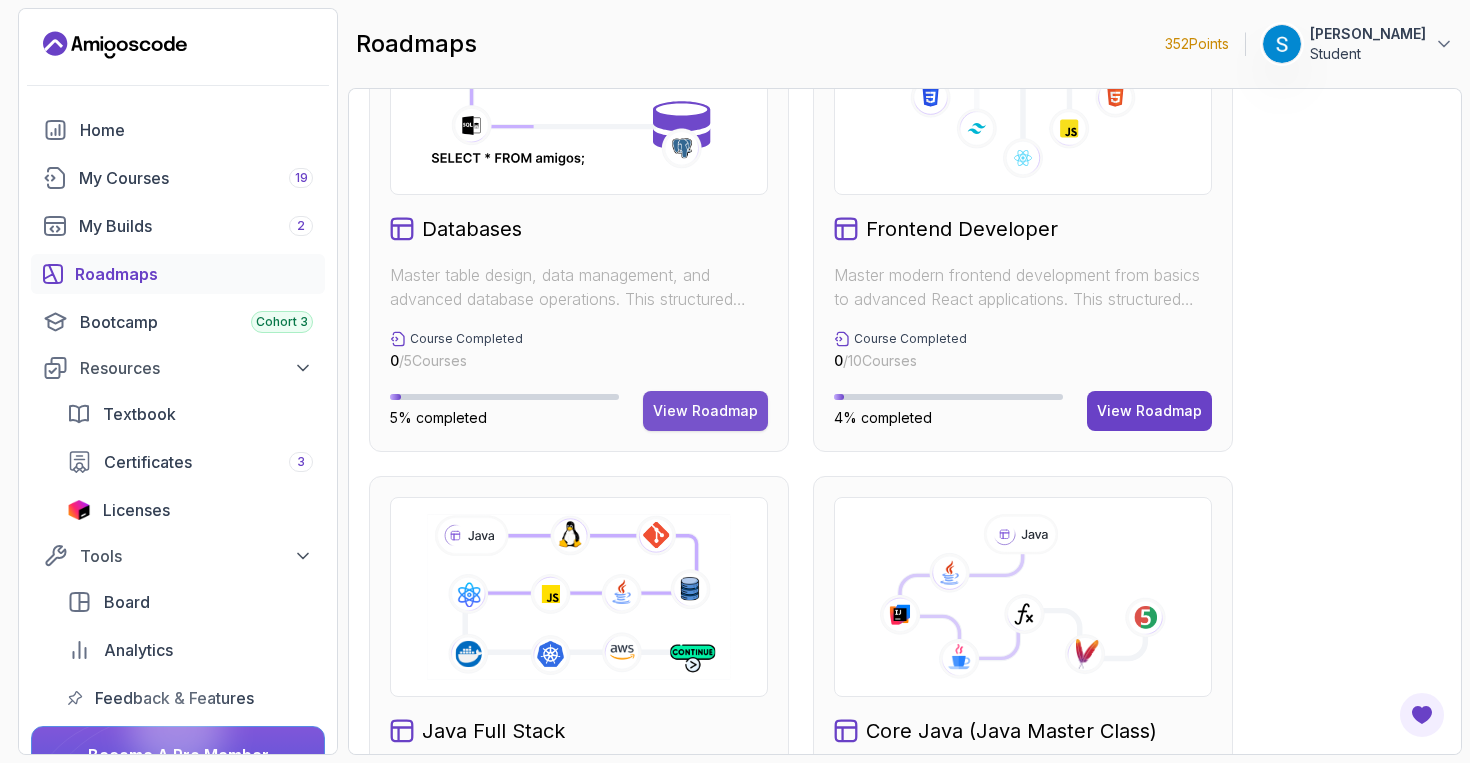 click on "View Roadmap" at bounding box center [705, 411] 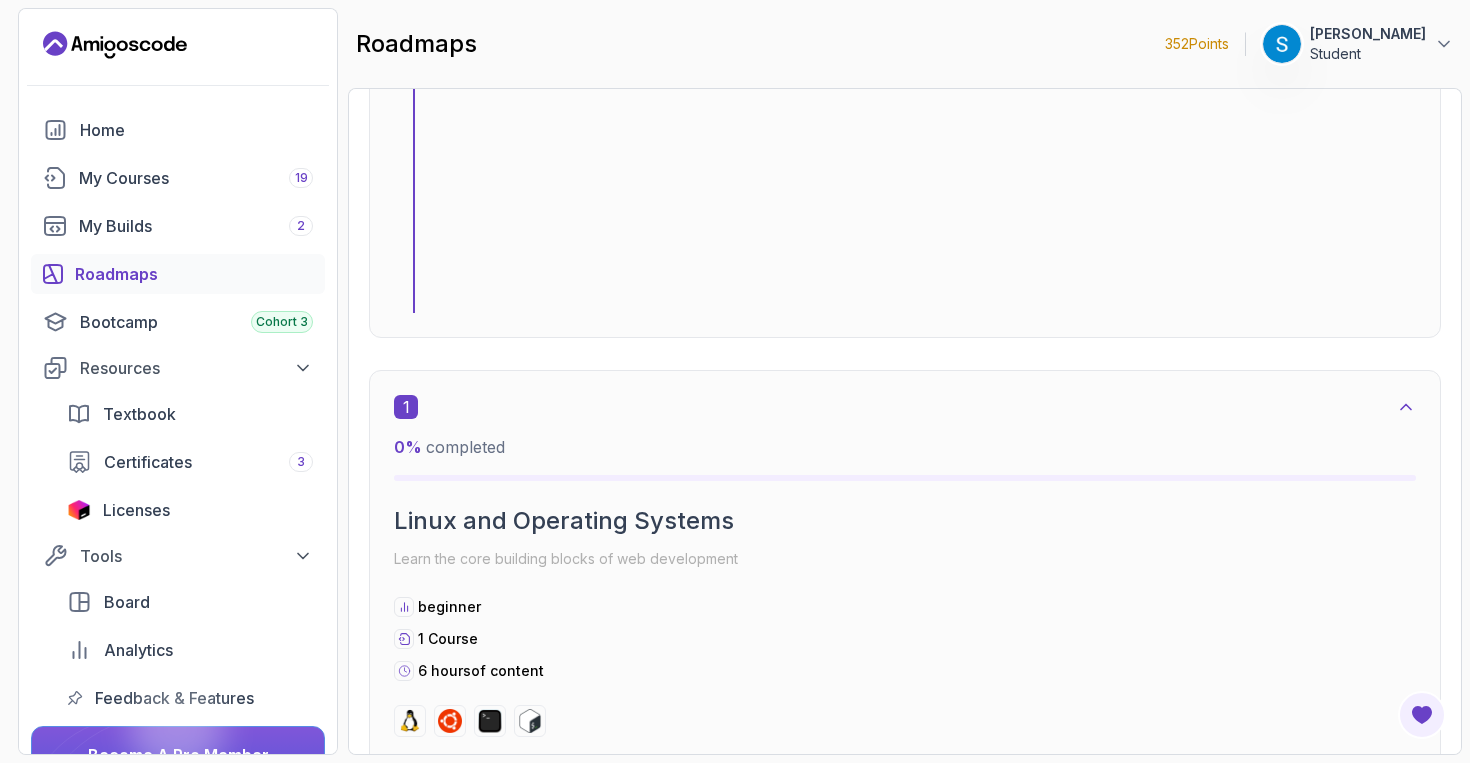 scroll, scrollTop: 0, scrollLeft: 0, axis: both 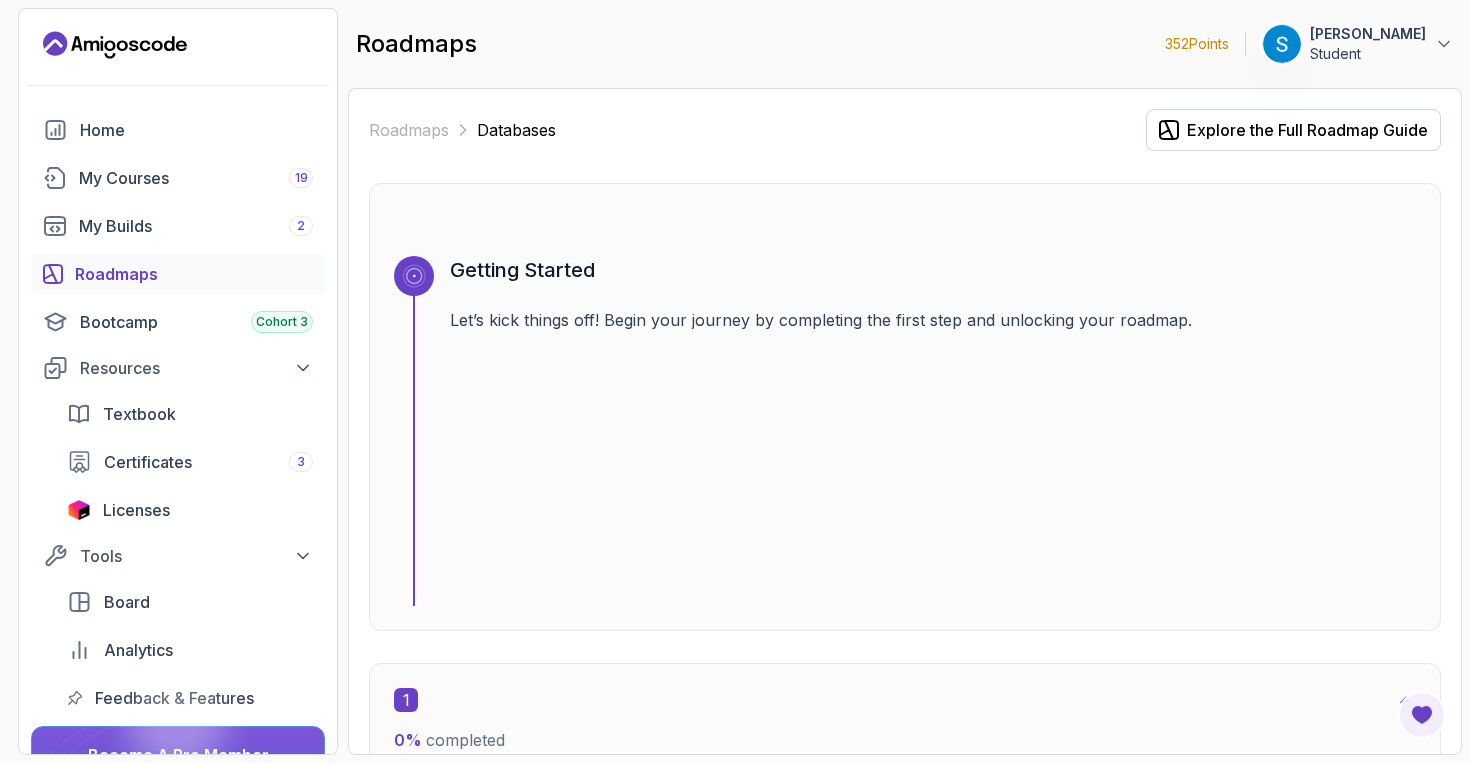 click on "Roadmaps" at bounding box center [194, 274] 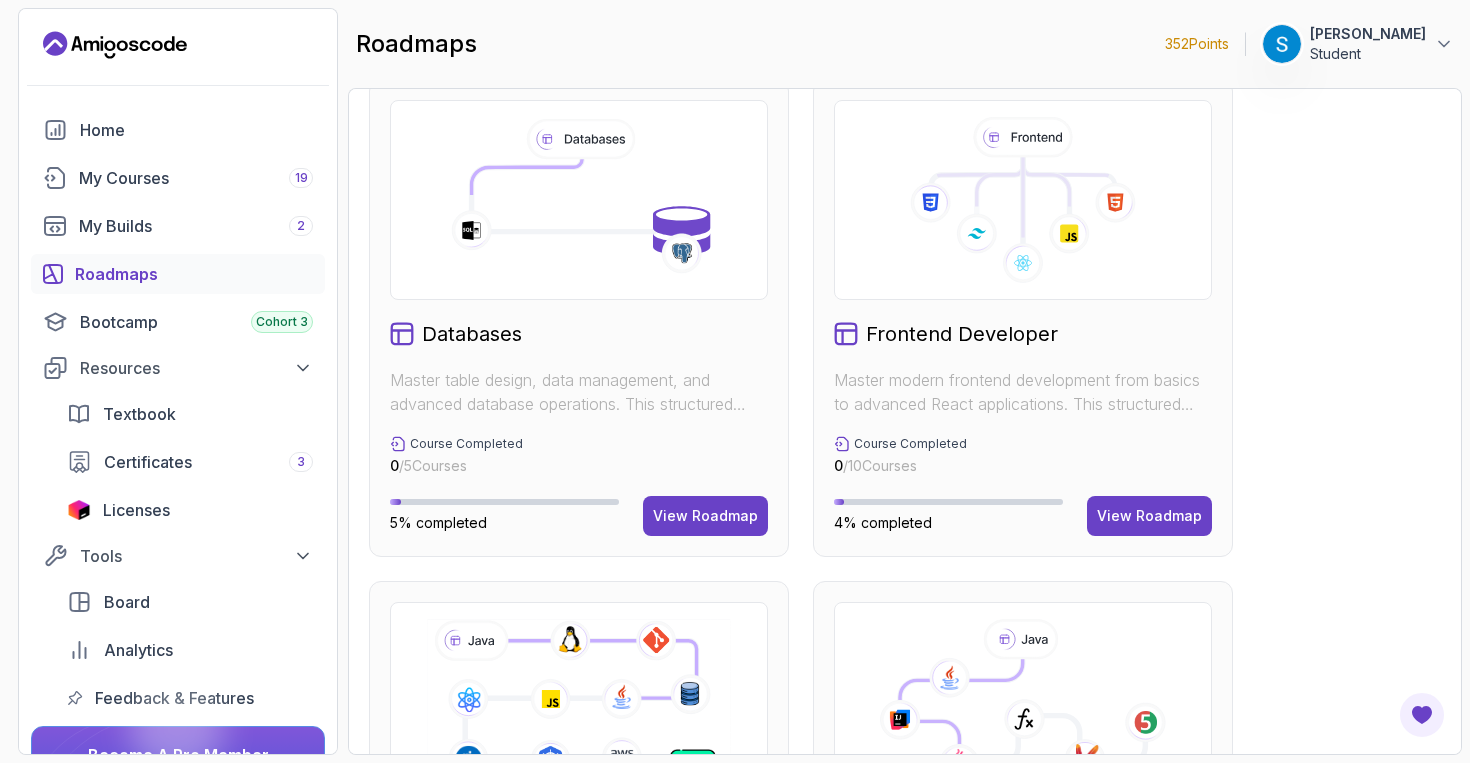 scroll, scrollTop: 0, scrollLeft: 0, axis: both 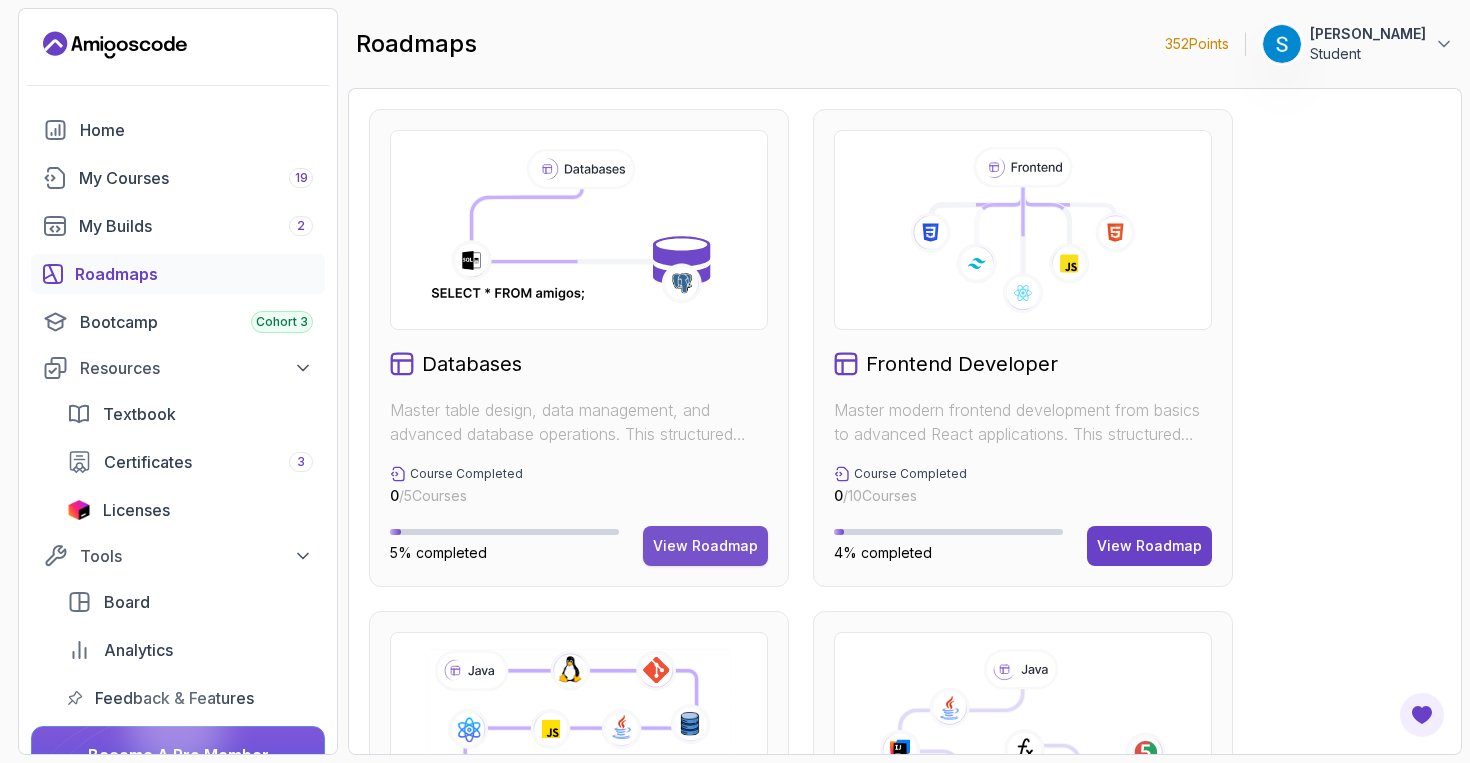 click on "View Roadmap" at bounding box center (705, 546) 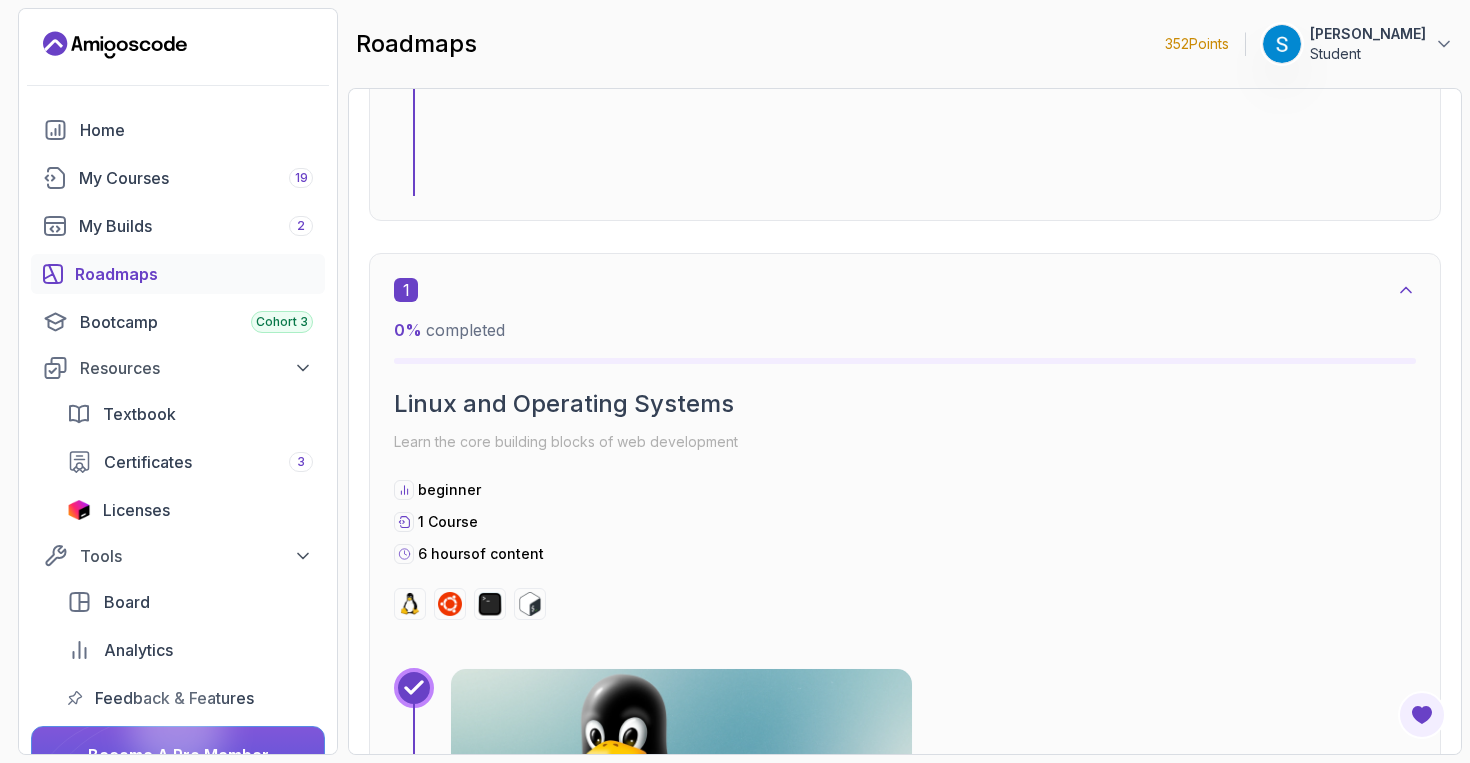scroll, scrollTop: 0, scrollLeft: 0, axis: both 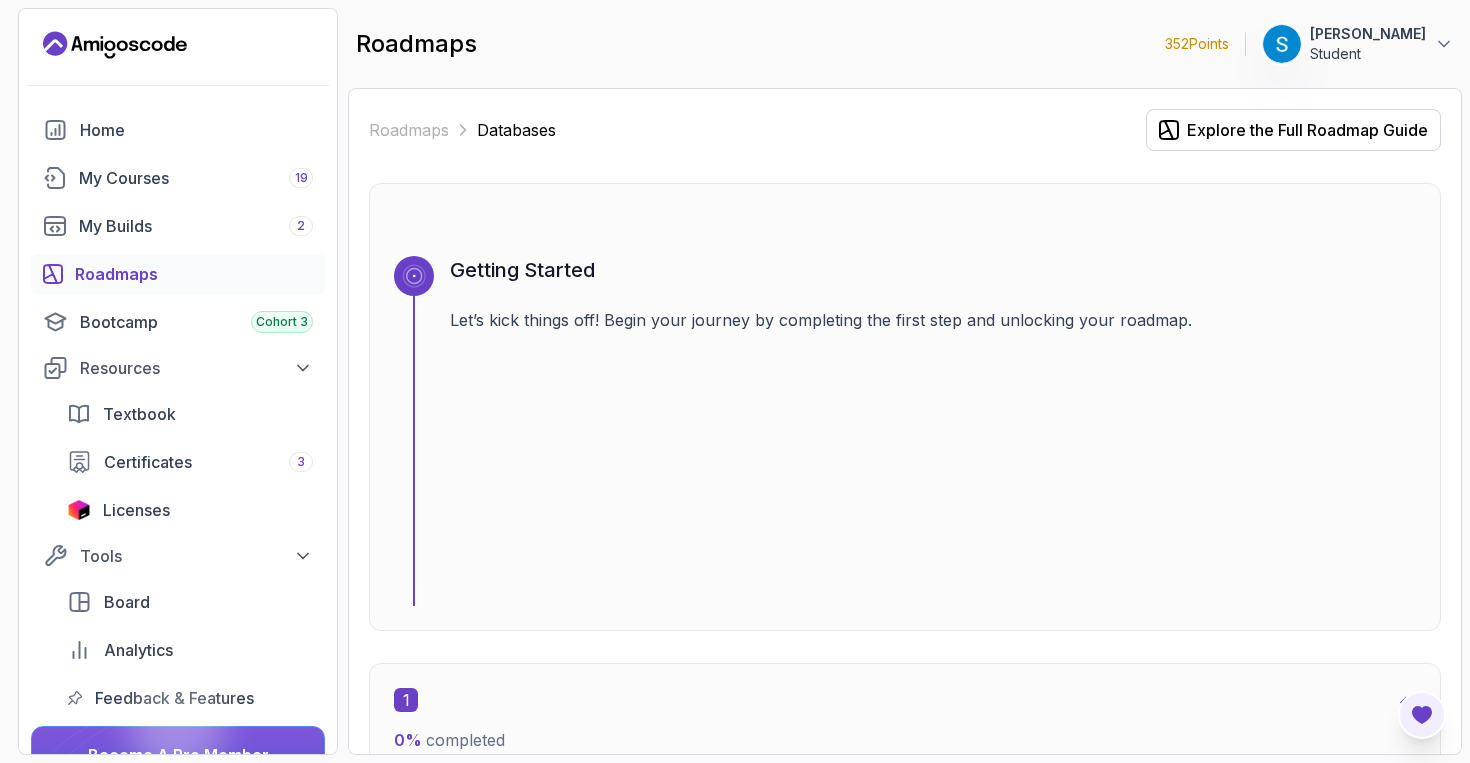 click 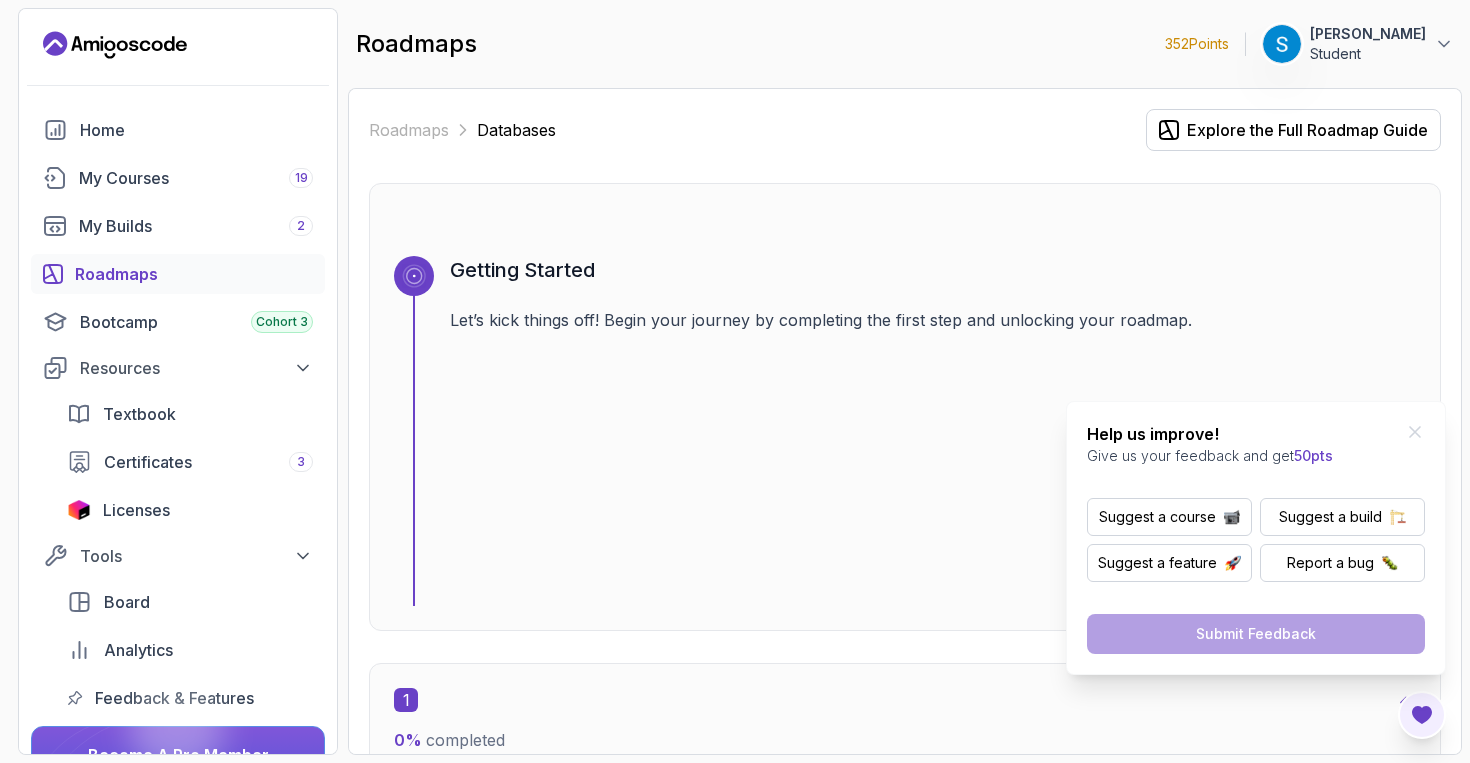 click on "Help us improve! Give us your feedback and get  50pts" at bounding box center [1256, 444] 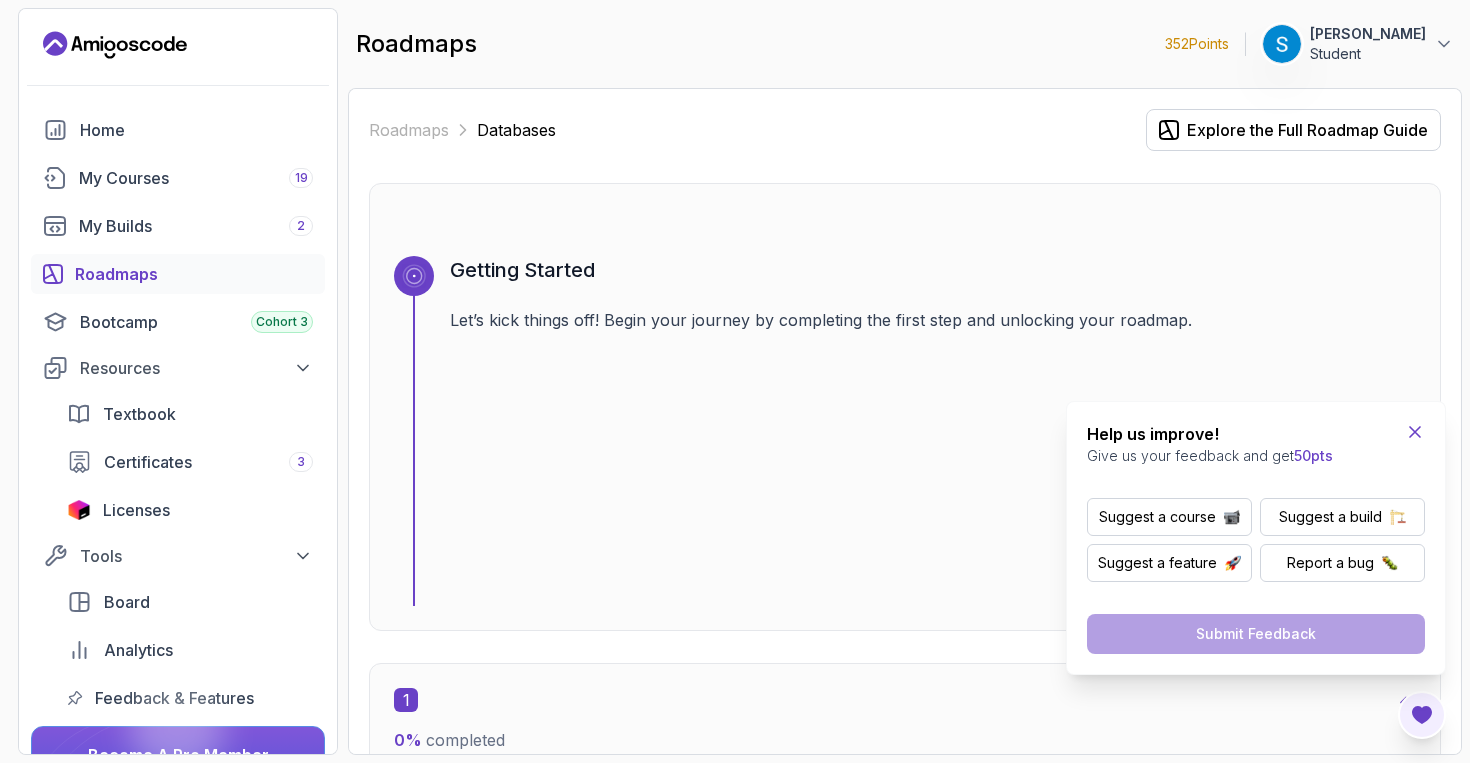 click 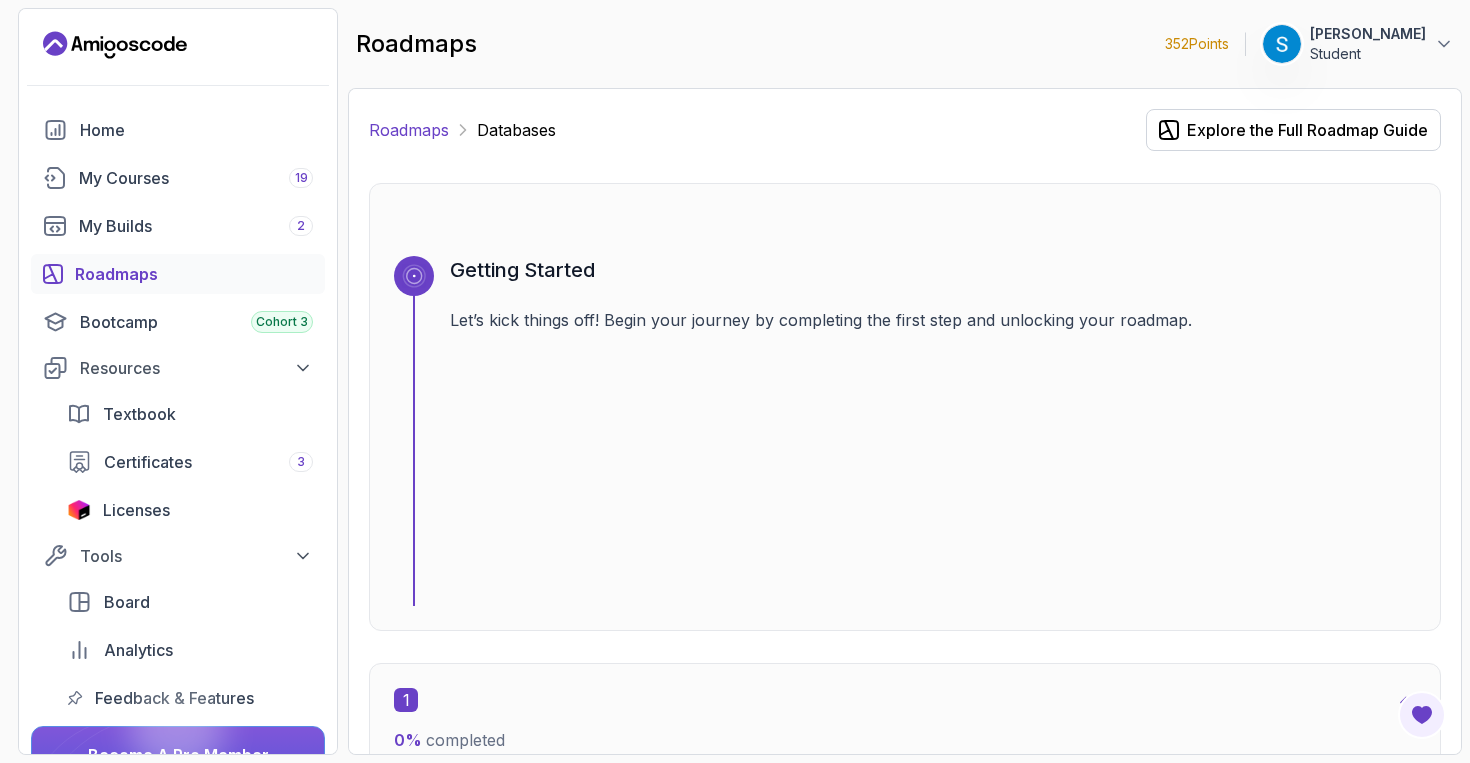 click on "Roadmaps" at bounding box center (409, 130) 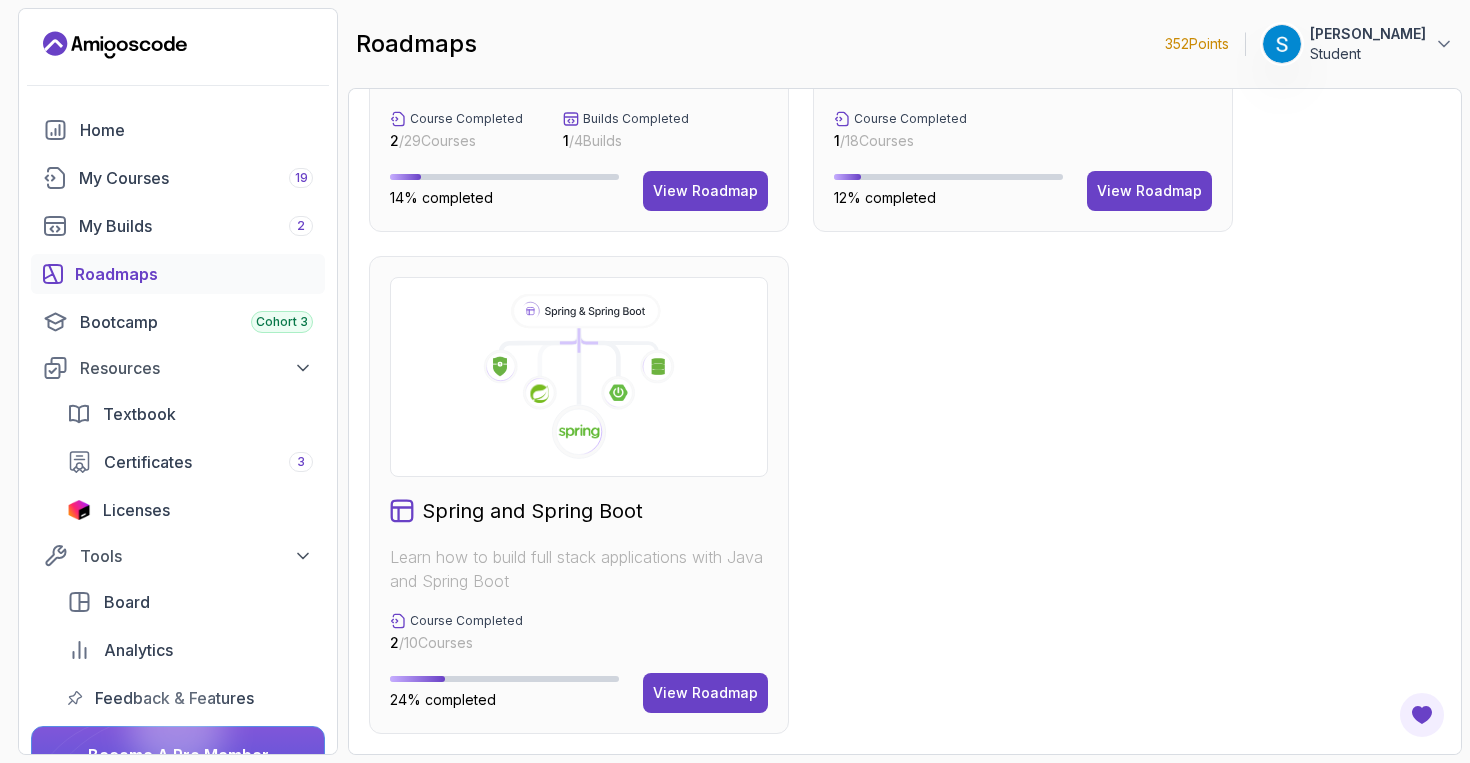scroll, scrollTop: 857, scrollLeft: 0, axis: vertical 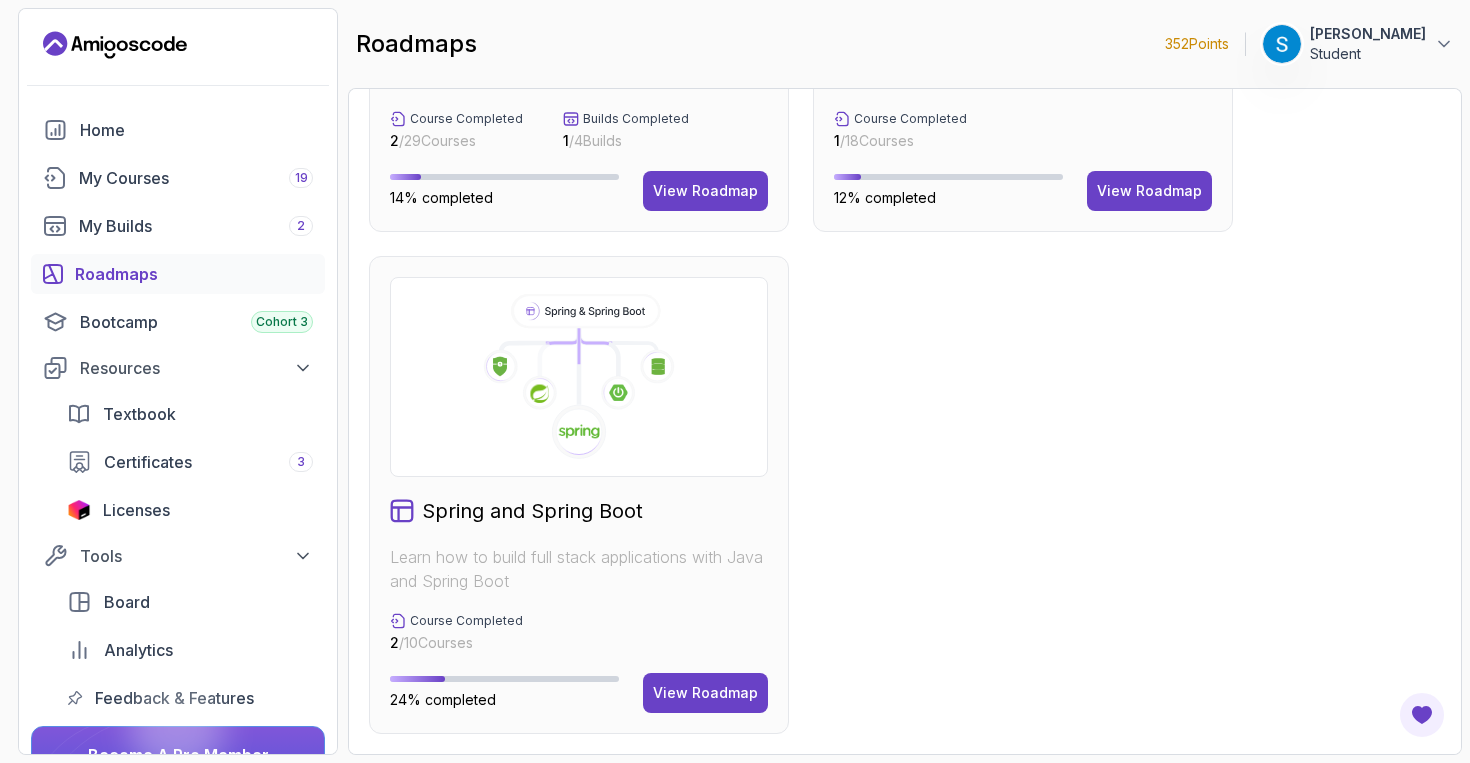 click 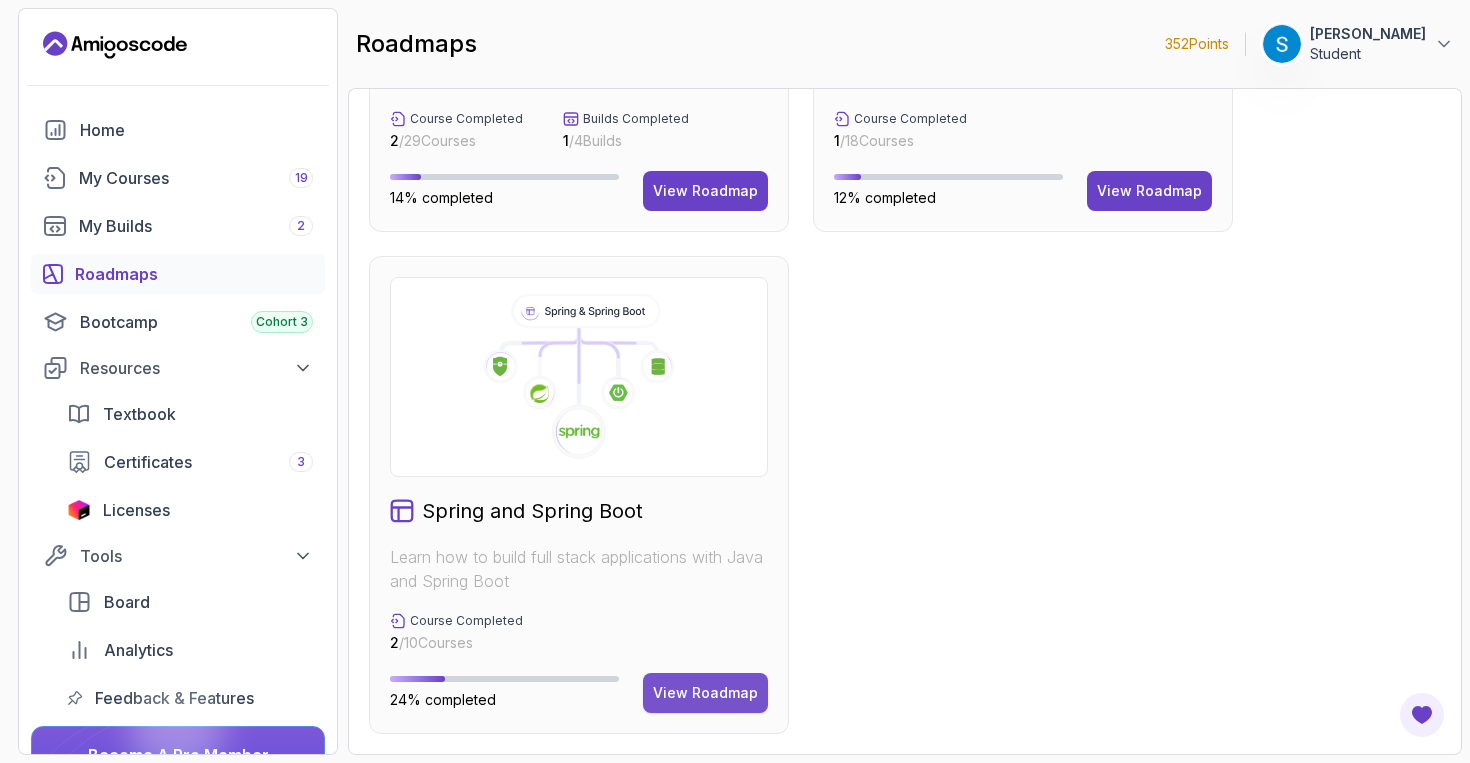 click on "View Roadmap" at bounding box center [705, 693] 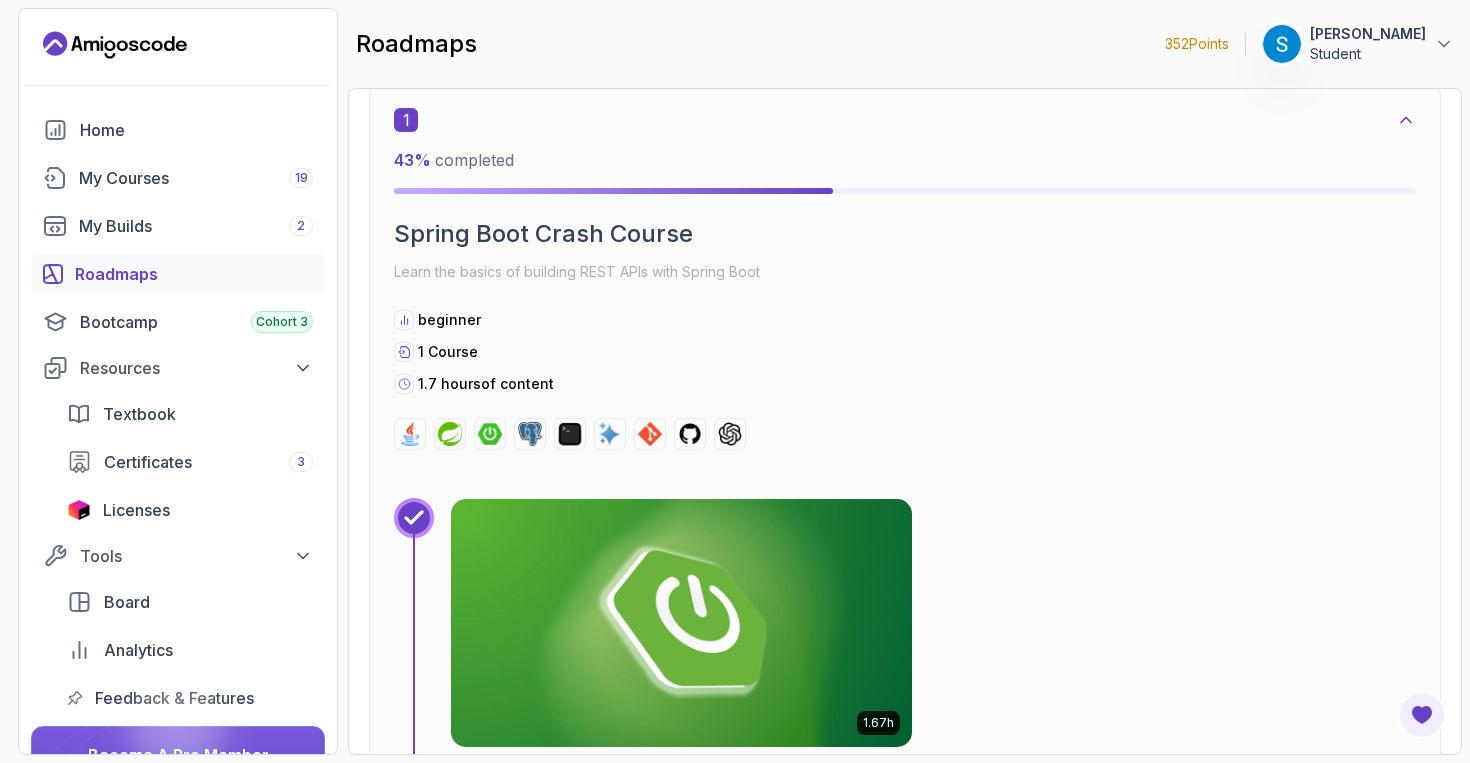 scroll, scrollTop: 578, scrollLeft: 0, axis: vertical 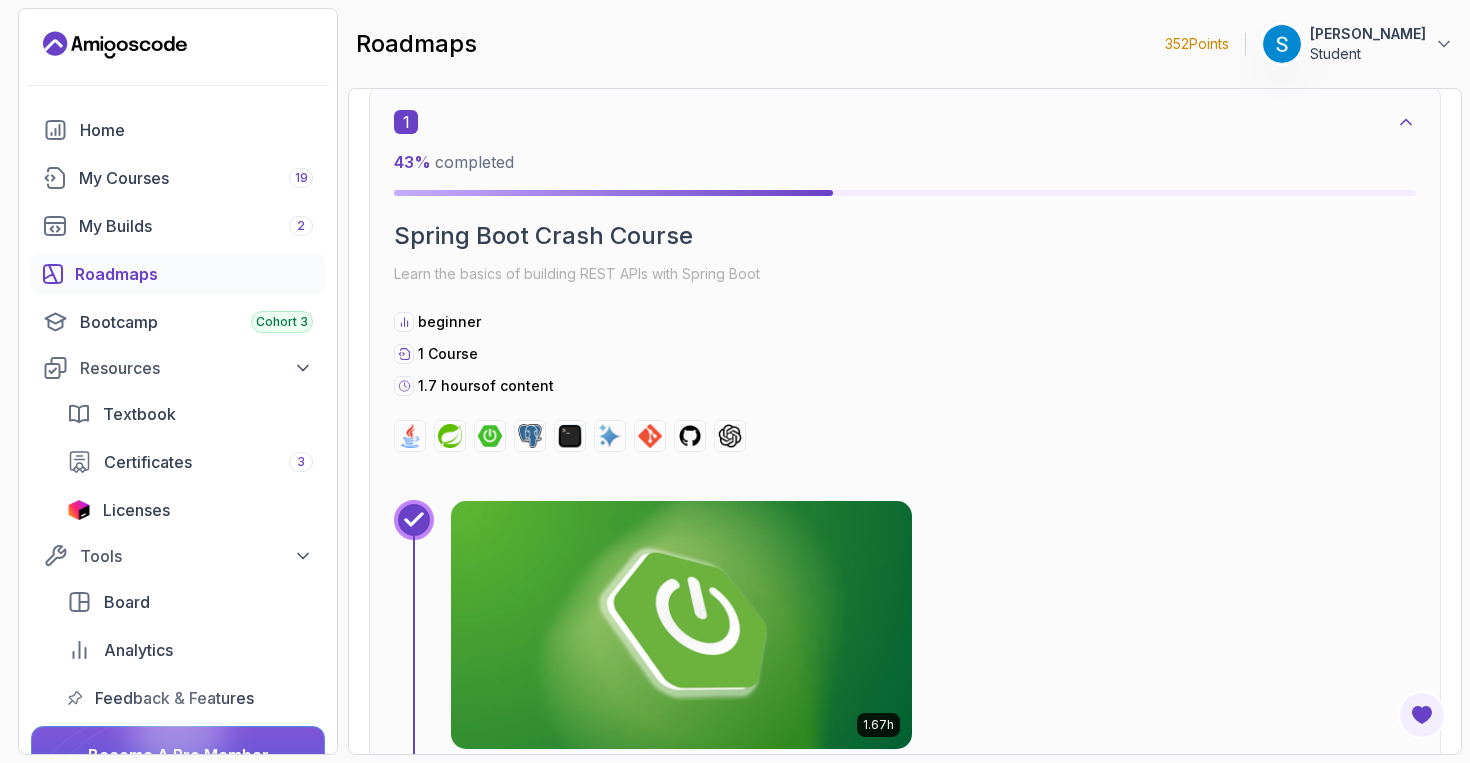 click on "1 43 % completed Spring Boot Crash Course Learn the basics of building REST APIs with Spring Boot beginner 1   Course   1.7 hours  of content 1.67h Spring Boot for Beginners 43% completed" at bounding box center [905, 467] 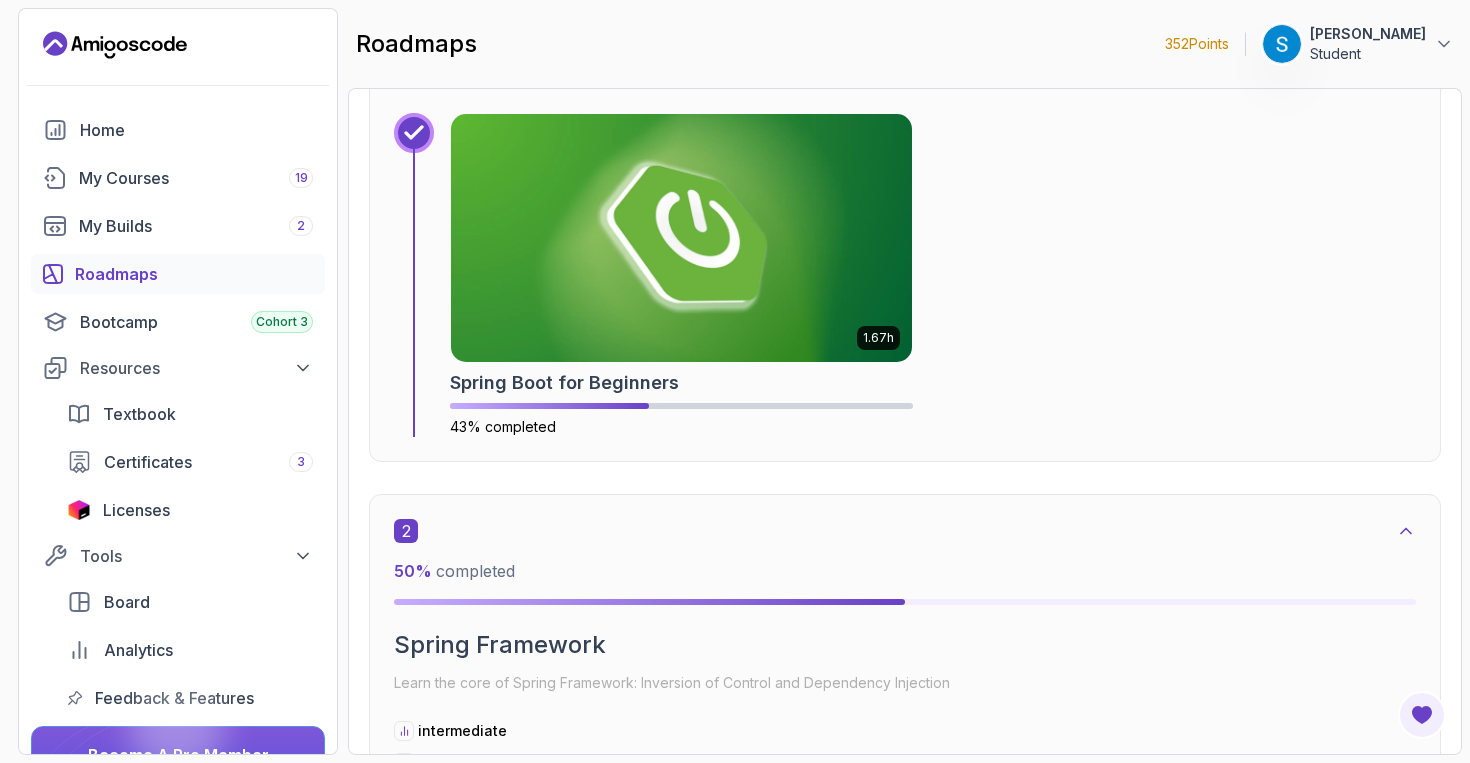 scroll, scrollTop: 0, scrollLeft: 0, axis: both 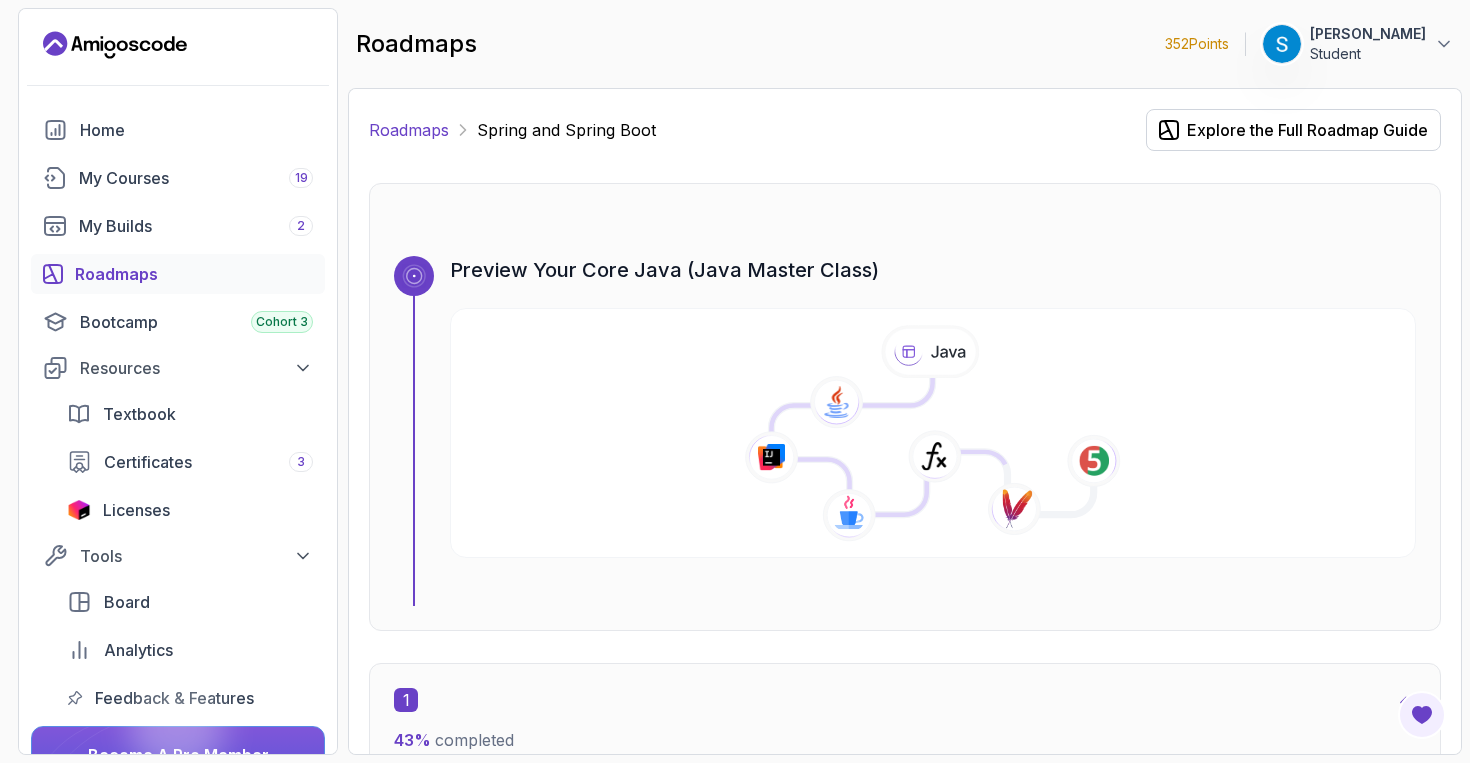 click on "Roadmaps" at bounding box center (409, 130) 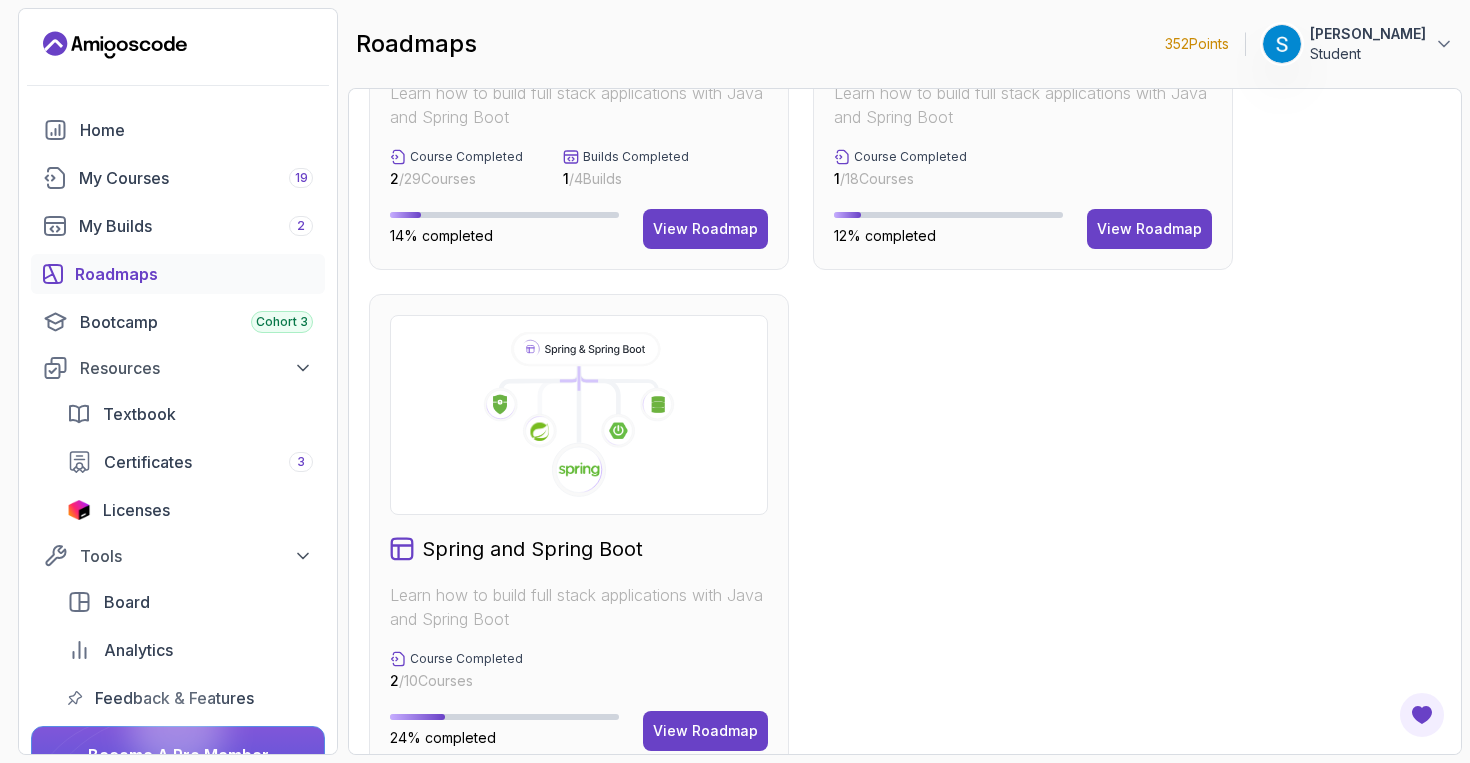 scroll, scrollTop: 857, scrollLeft: 0, axis: vertical 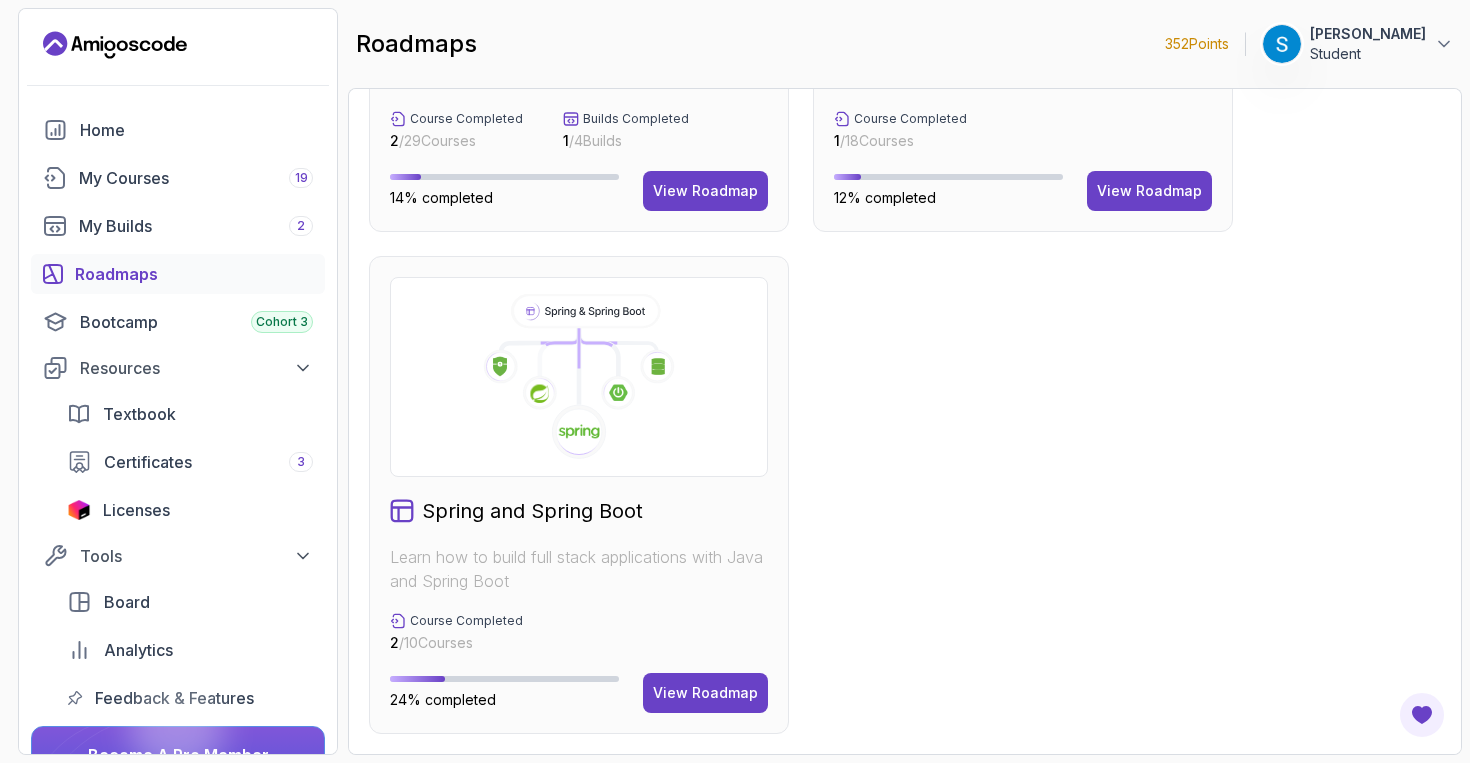 click 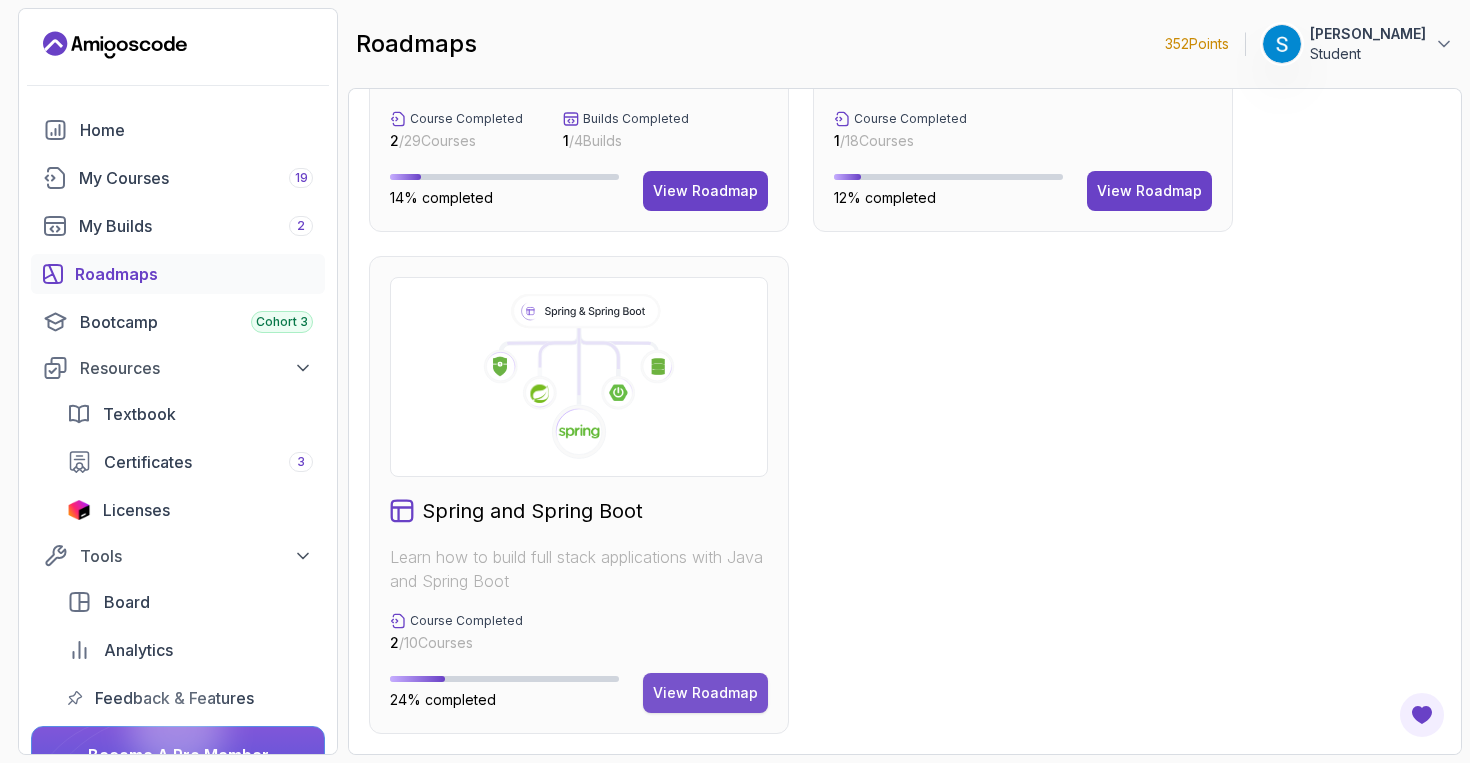 click on "View Roadmap" at bounding box center [705, 693] 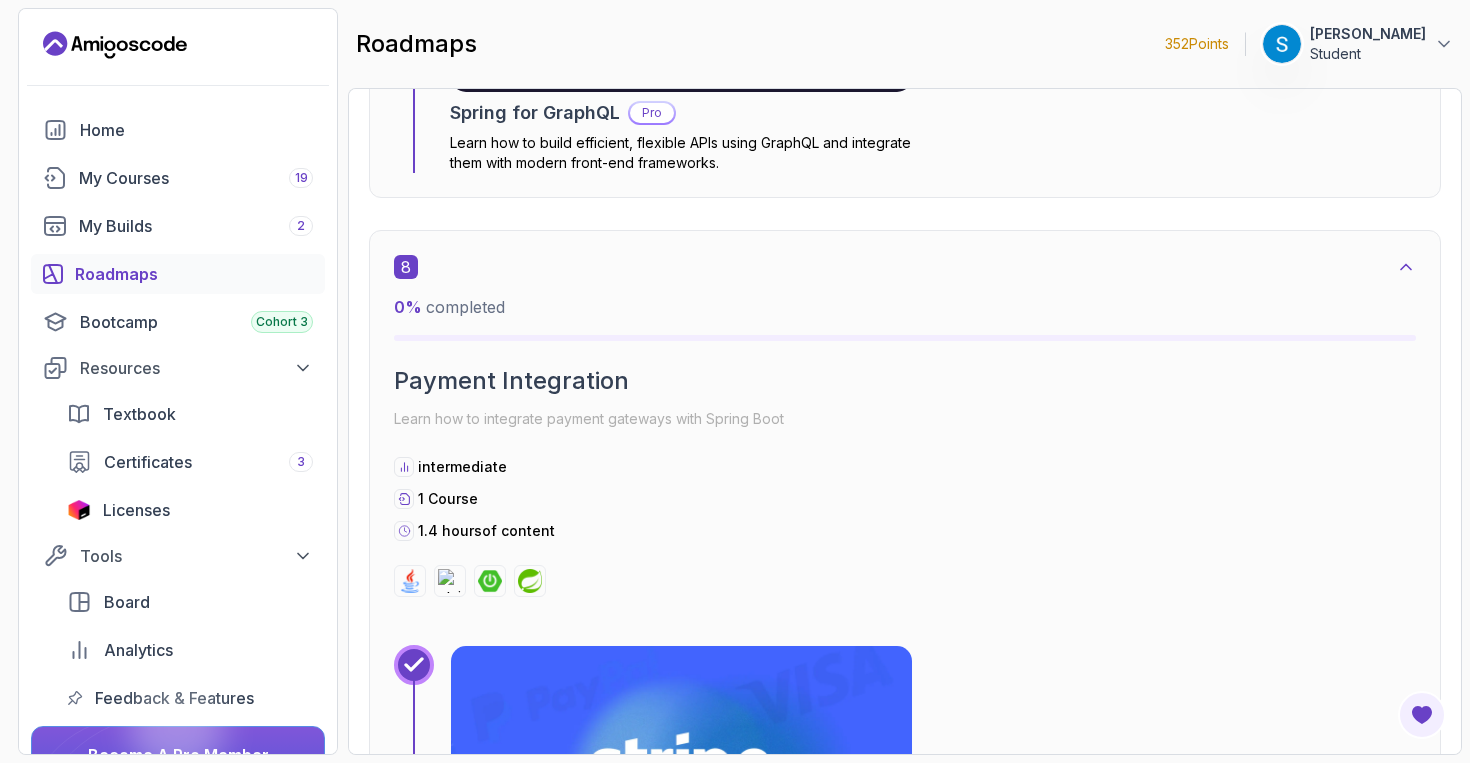scroll, scrollTop: 6757, scrollLeft: 0, axis: vertical 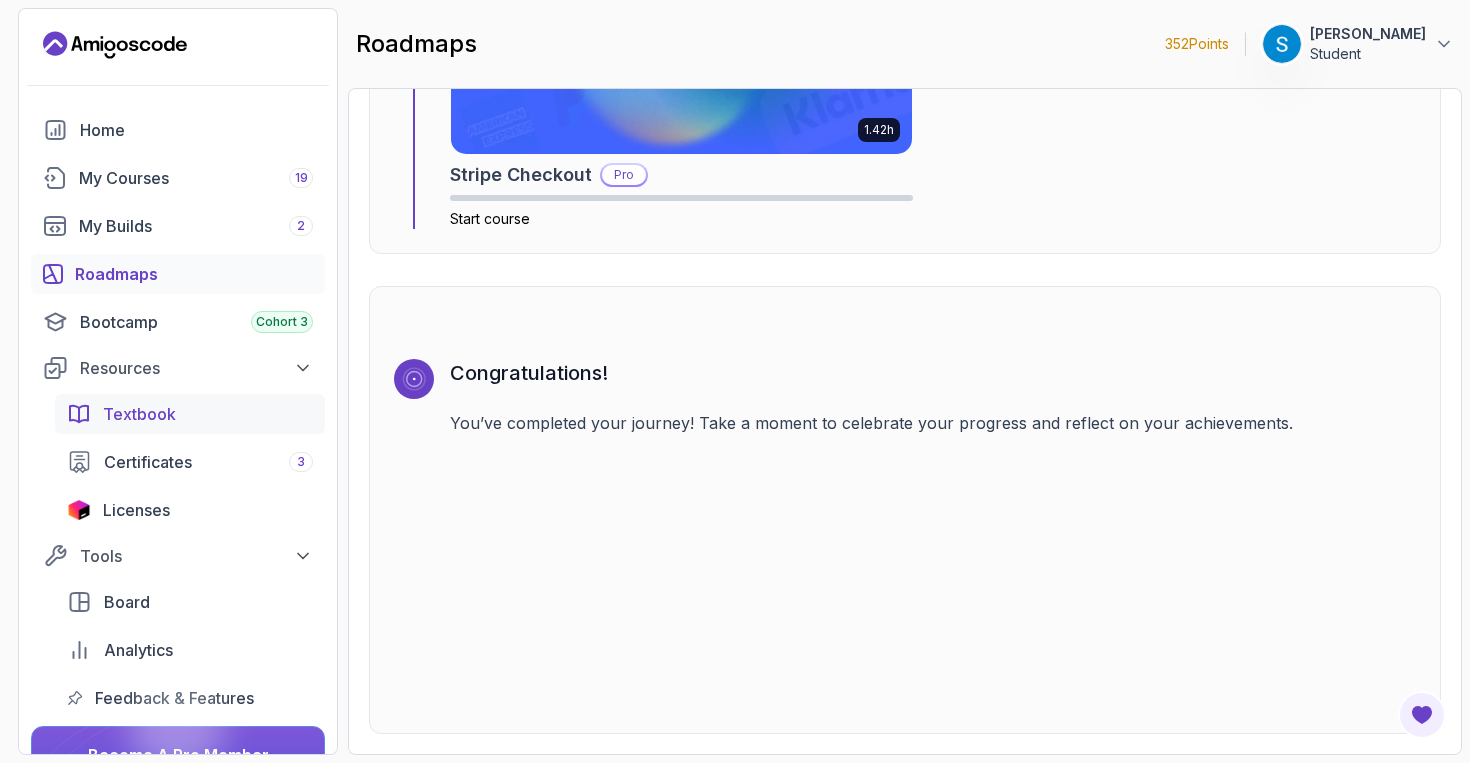 click on "Textbook" at bounding box center [139, 414] 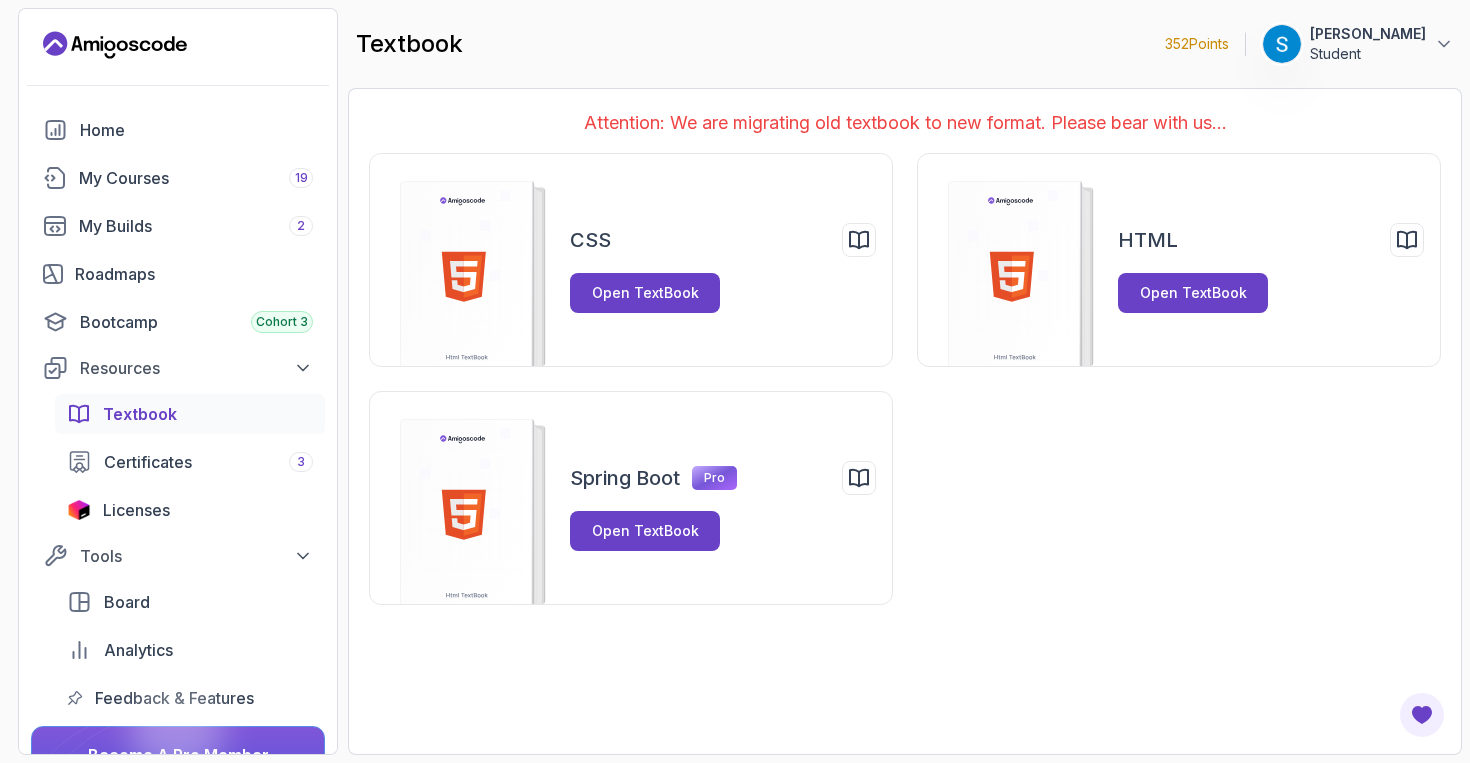 scroll, scrollTop: 0, scrollLeft: 0, axis: both 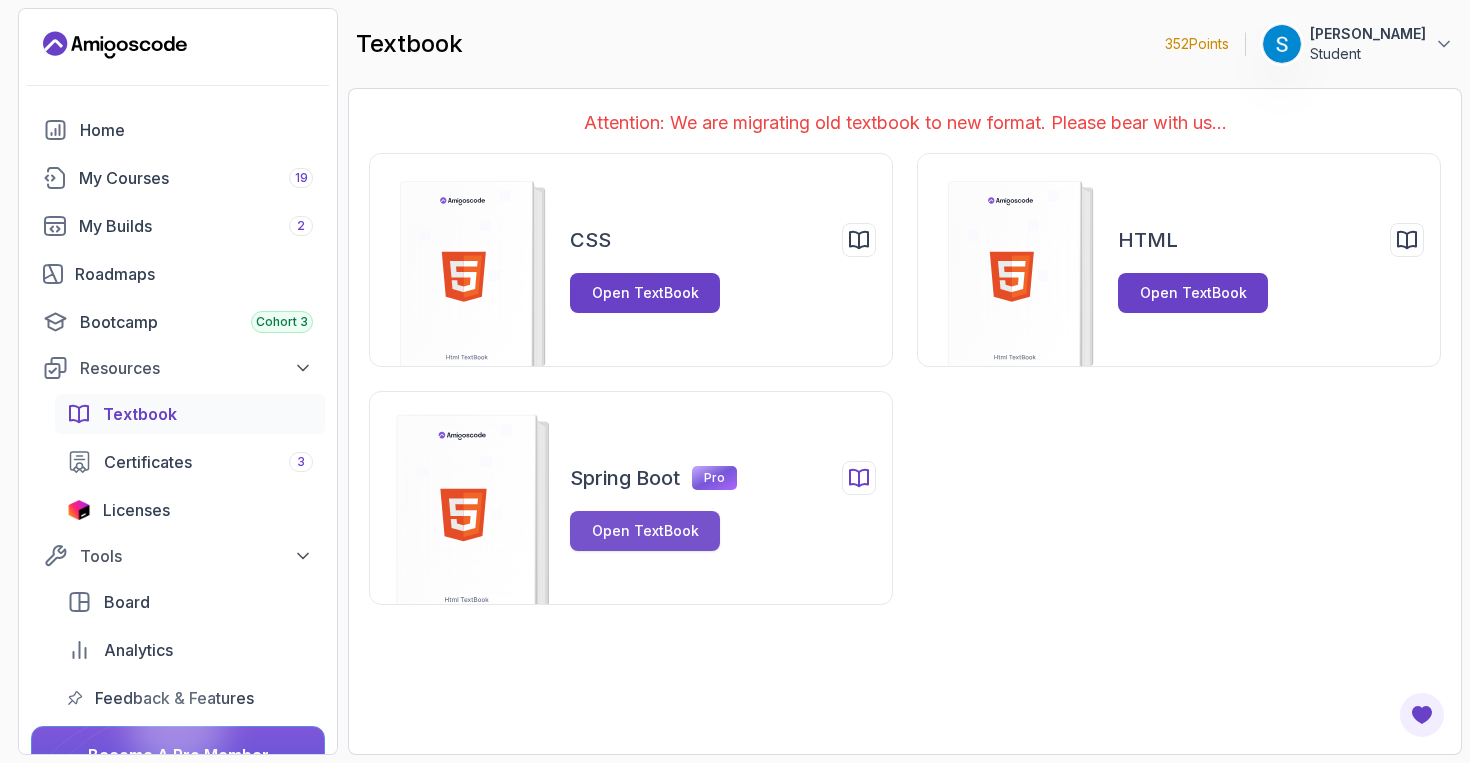 click on "Open TextBook" at bounding box center (645, 531) 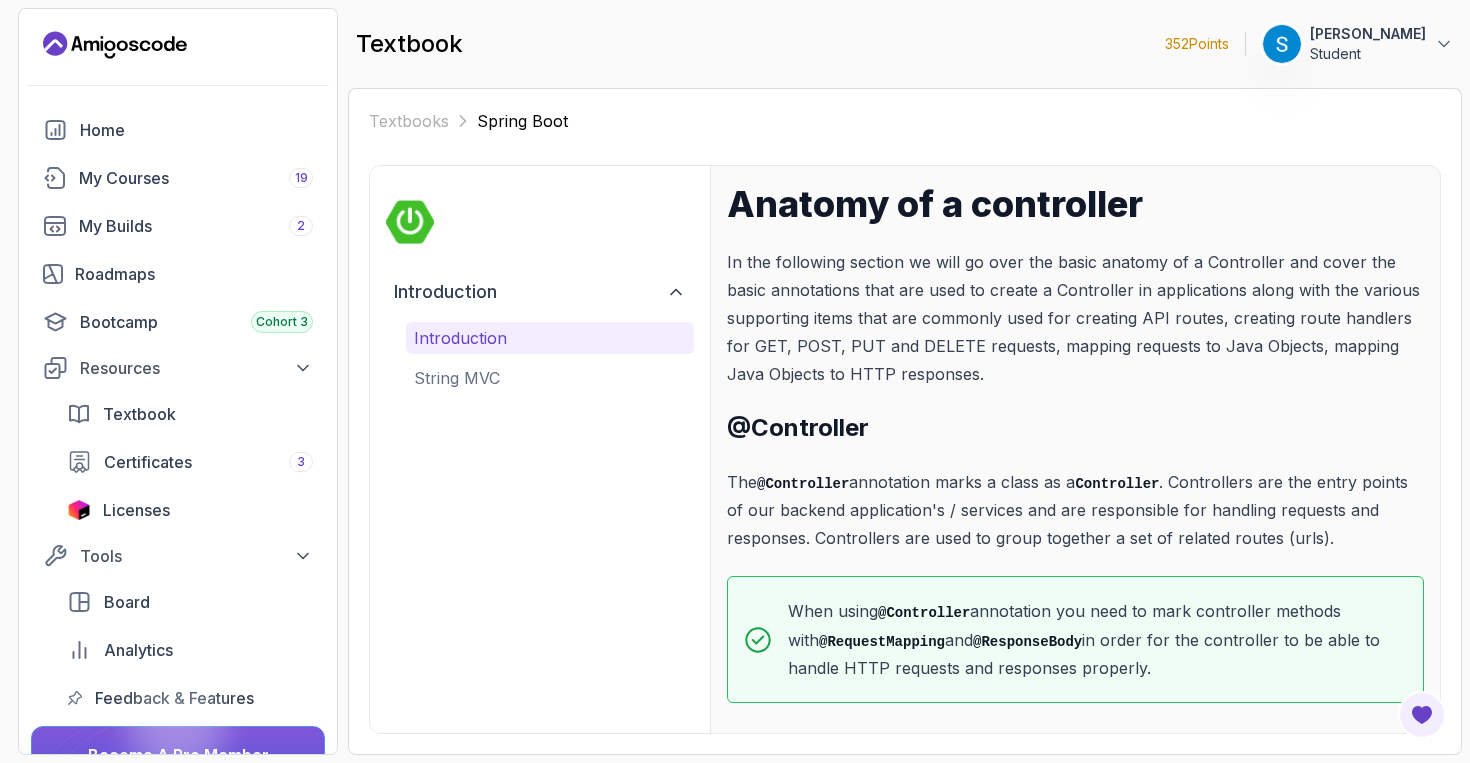 scroll, scrollTop: 87, scrollLeft: 0, axis: vertical 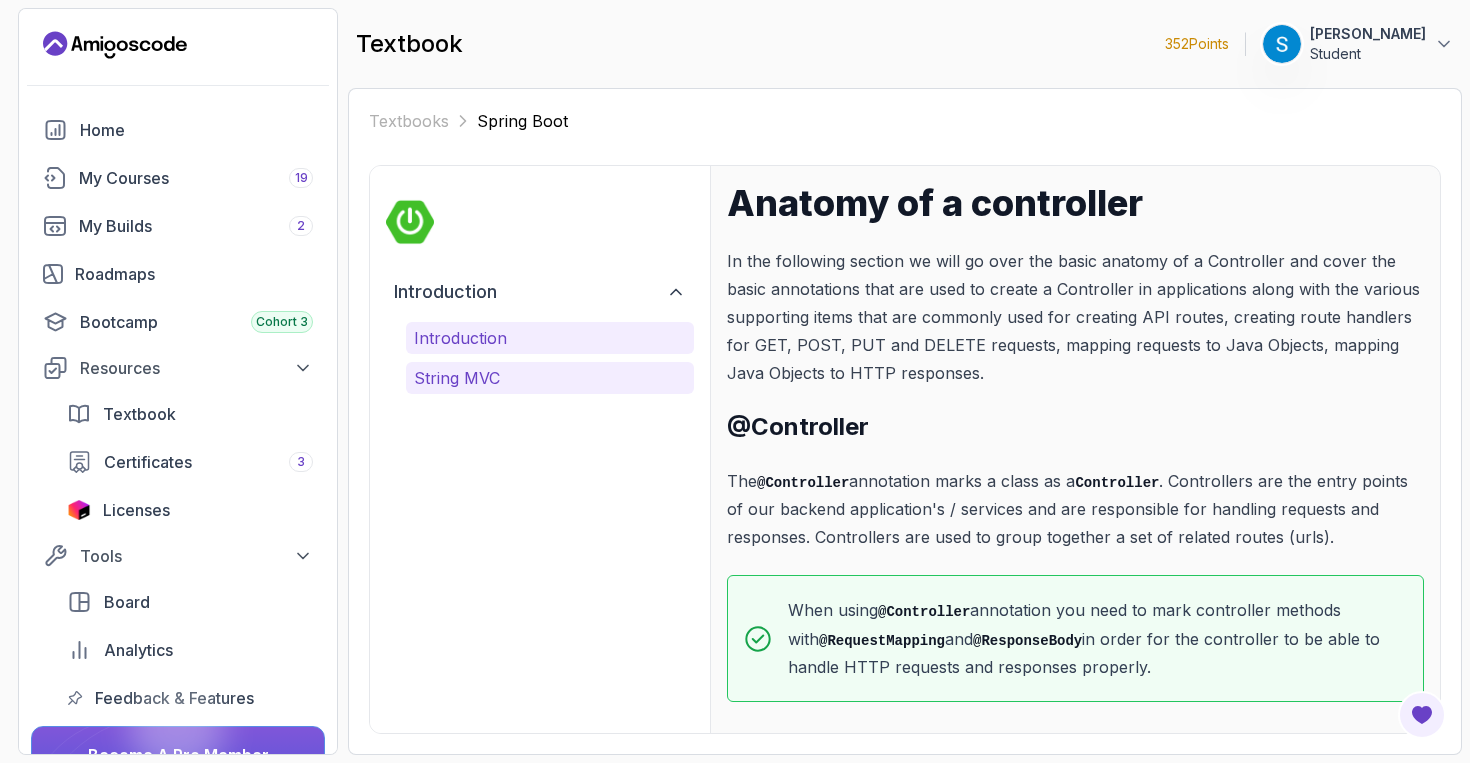 click on "String MVC" at bounding box center (550, 378) 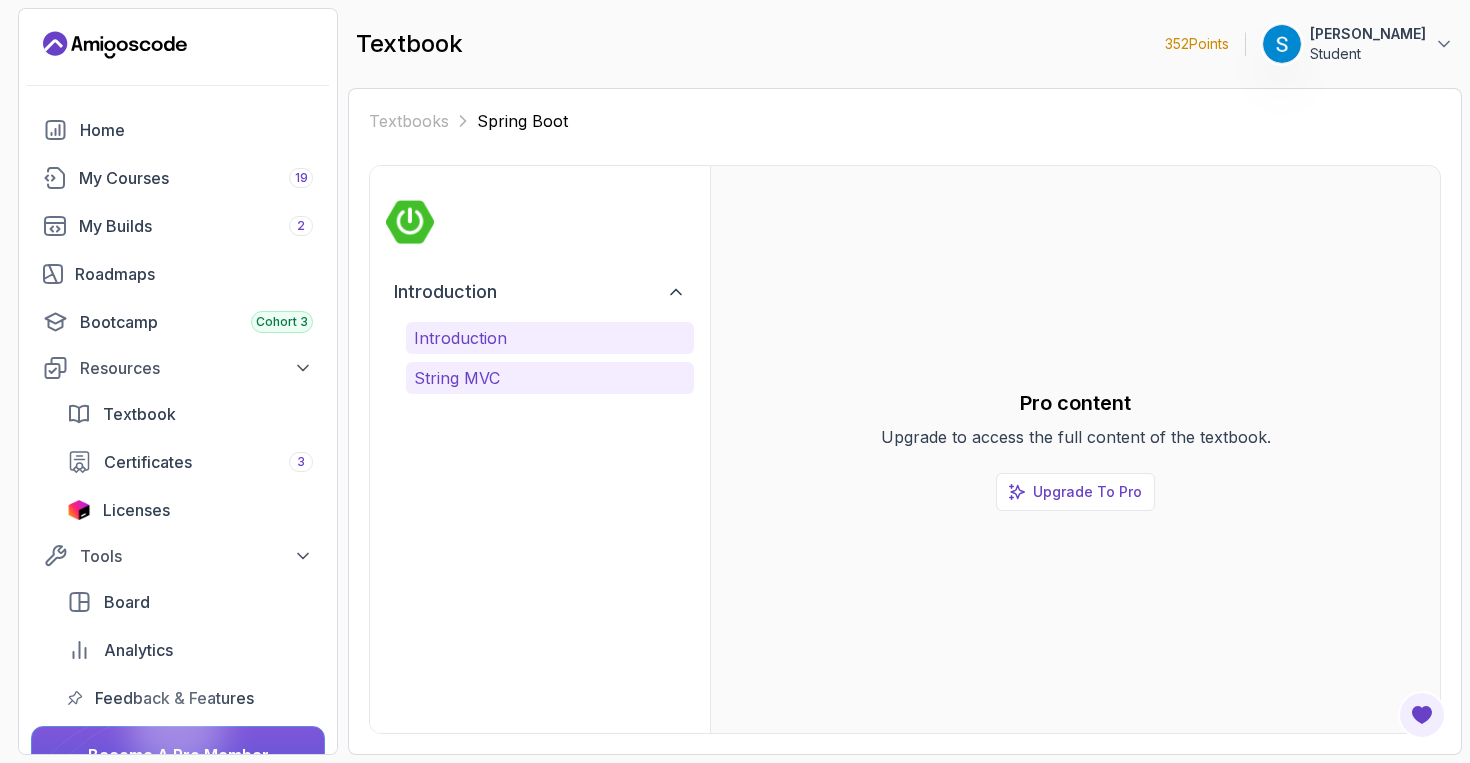 click on "Introduction" at bounding box center [550, 338] 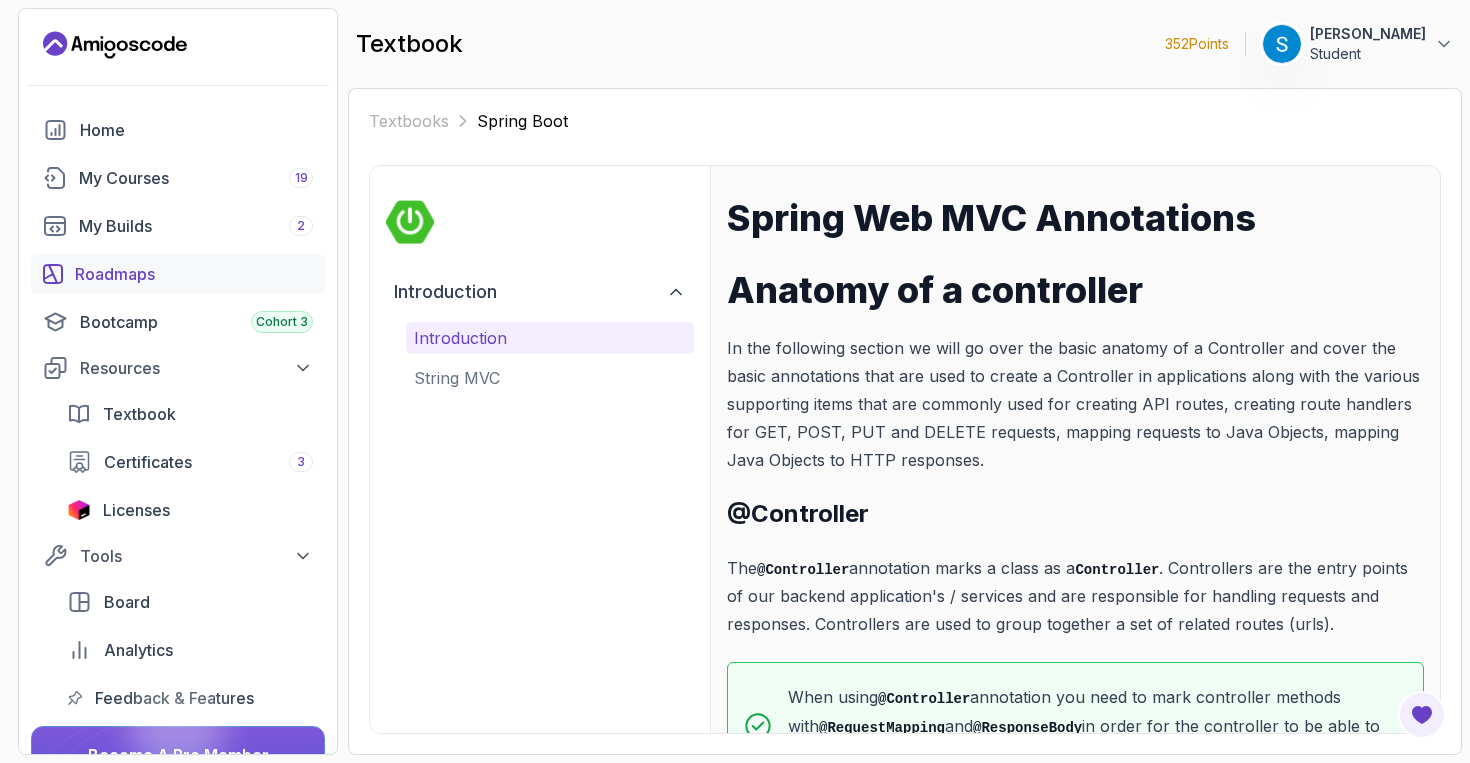 click on "Roadmaps" at bounding box center (194, 274) 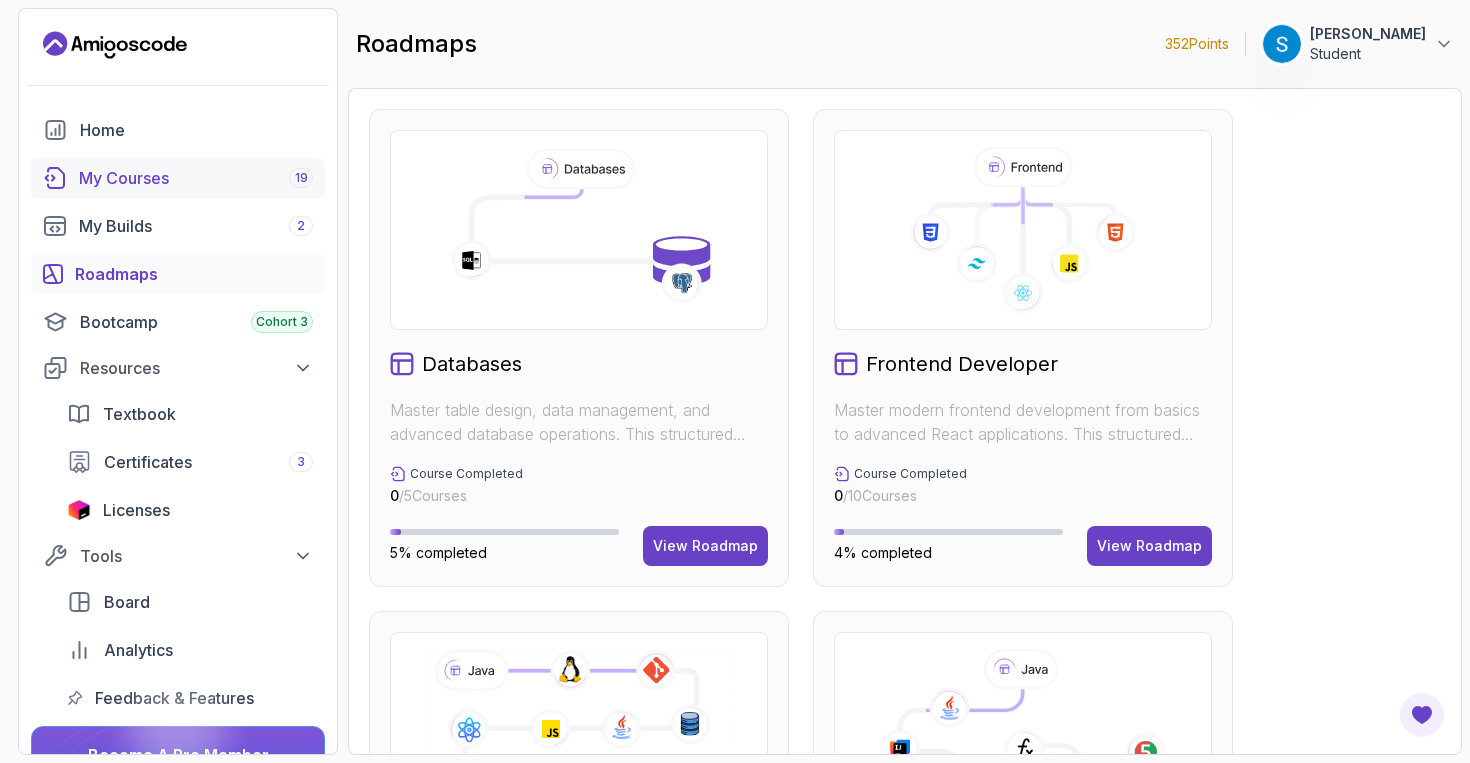 click on "My Courses 19" at bounding box center (196, 178) 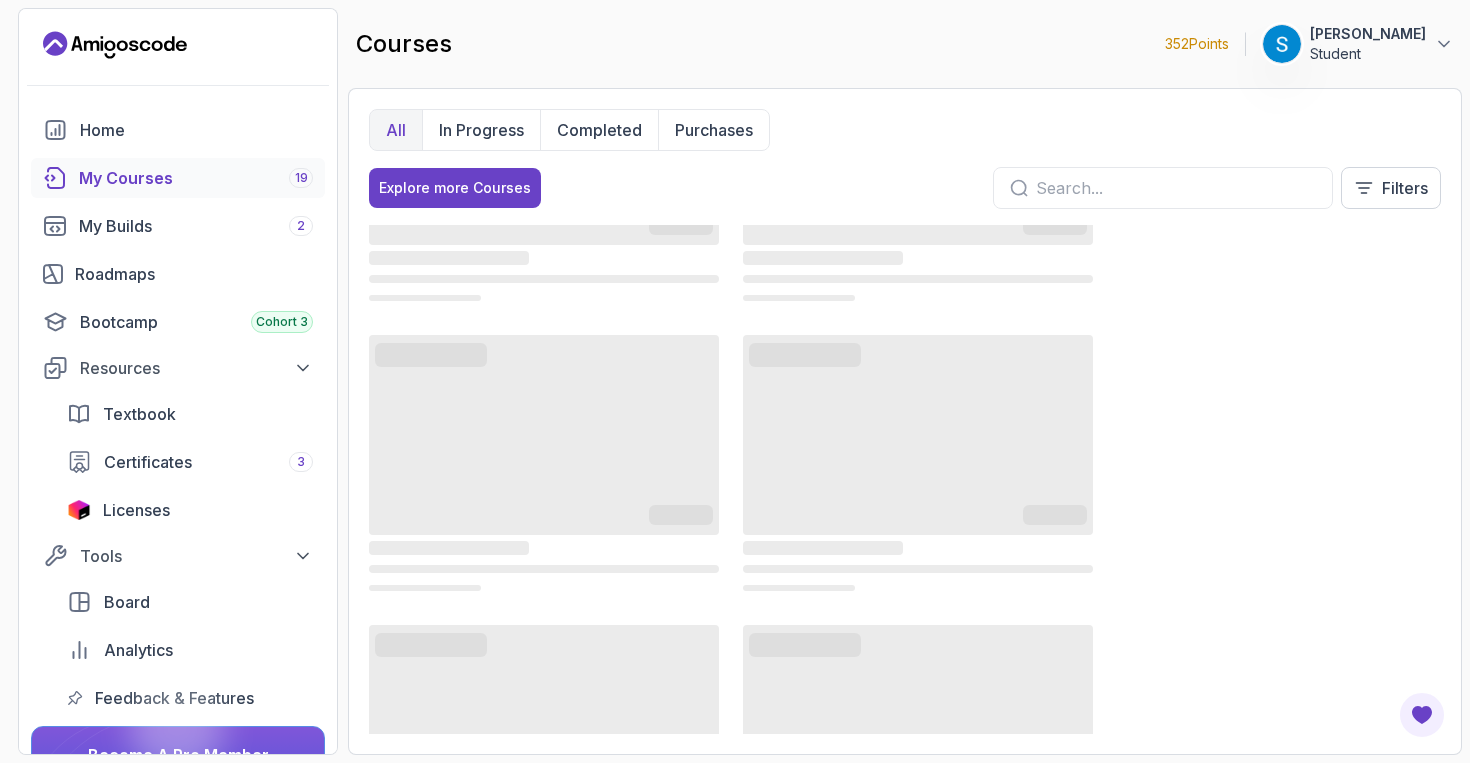 scroll, scrollTop: 0, scrollLeft: 0, axis: both 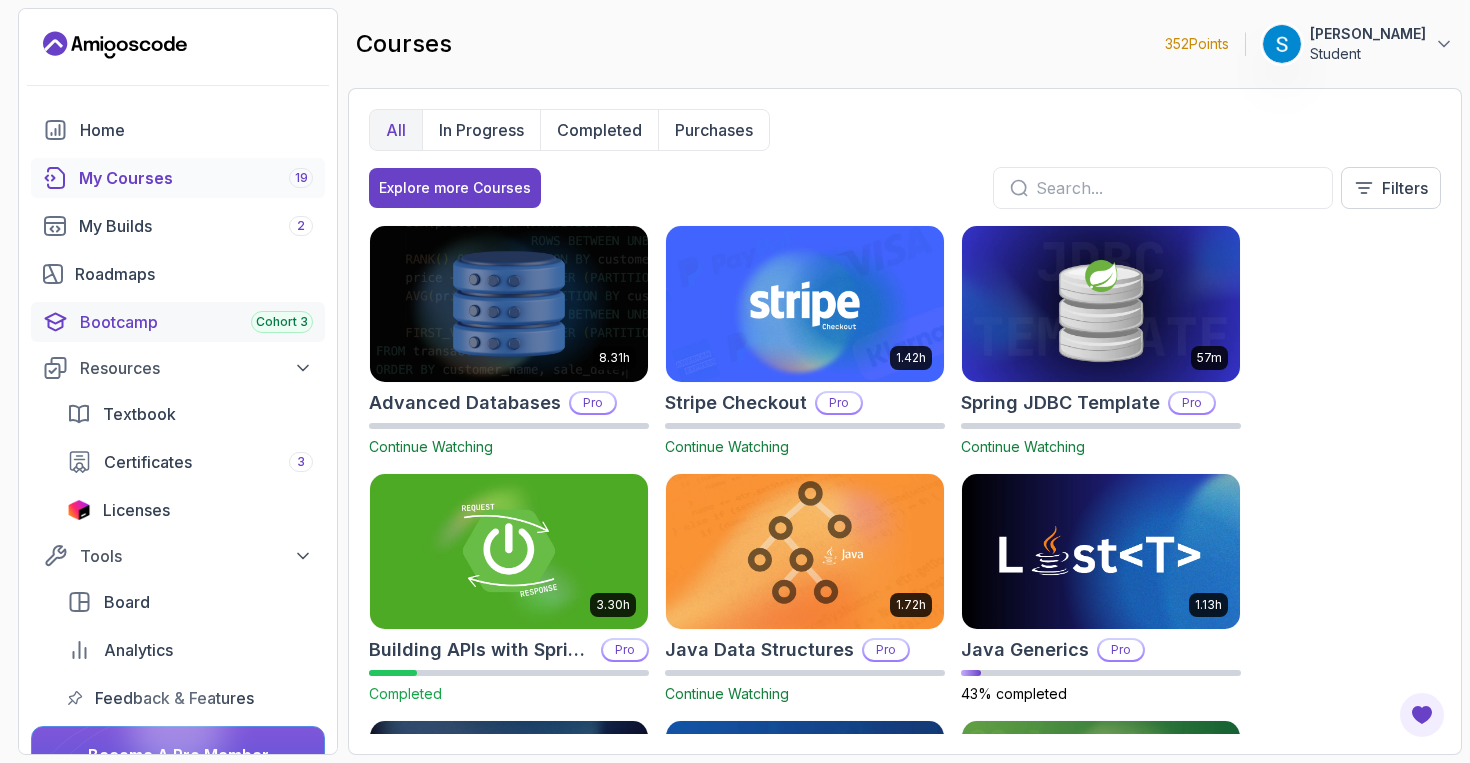 click on "Bootcamp Cohort 3" at bounding box center (196, 322) 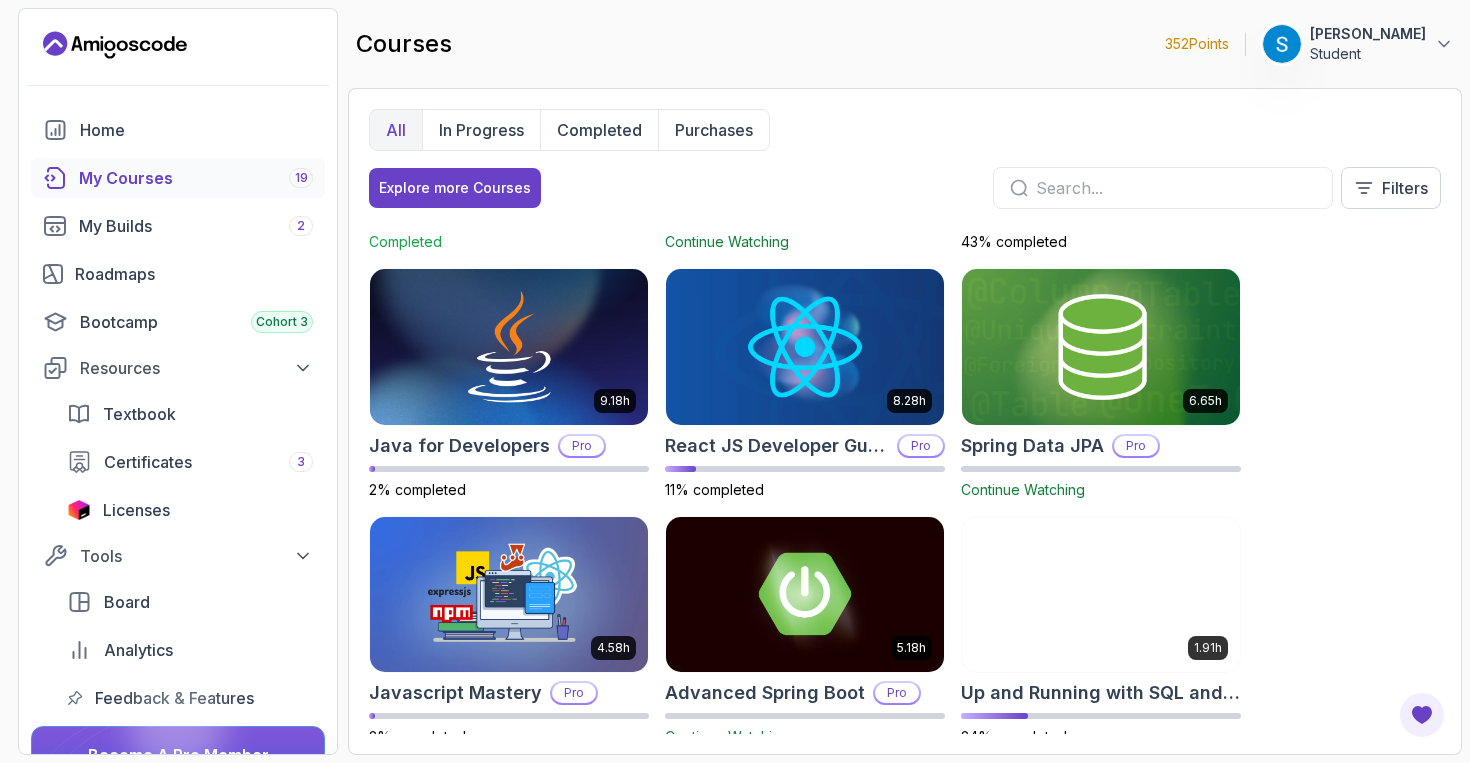 scroll, scrollTop: 0, scrollLeft: 0, axis: both 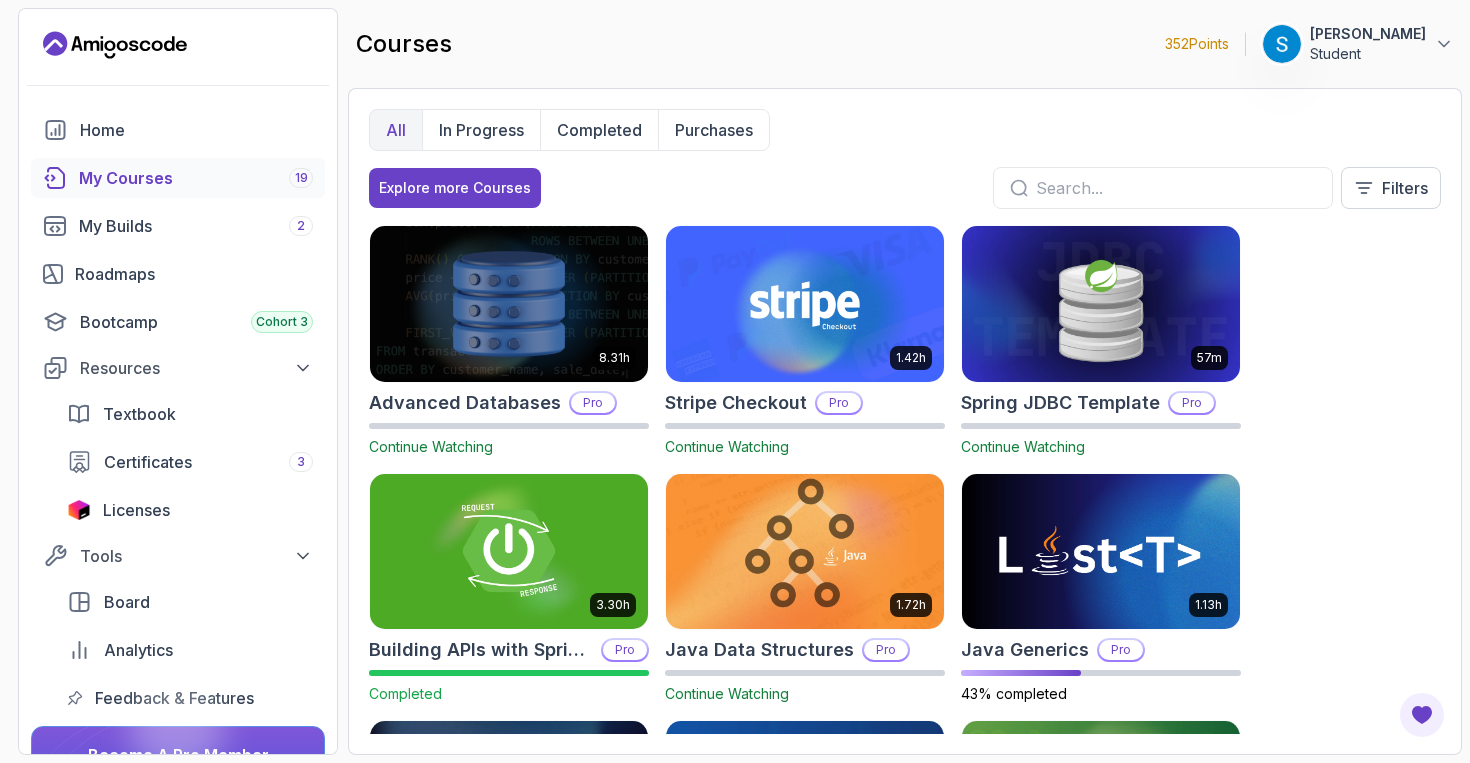 click at bounding box center (805, 551) 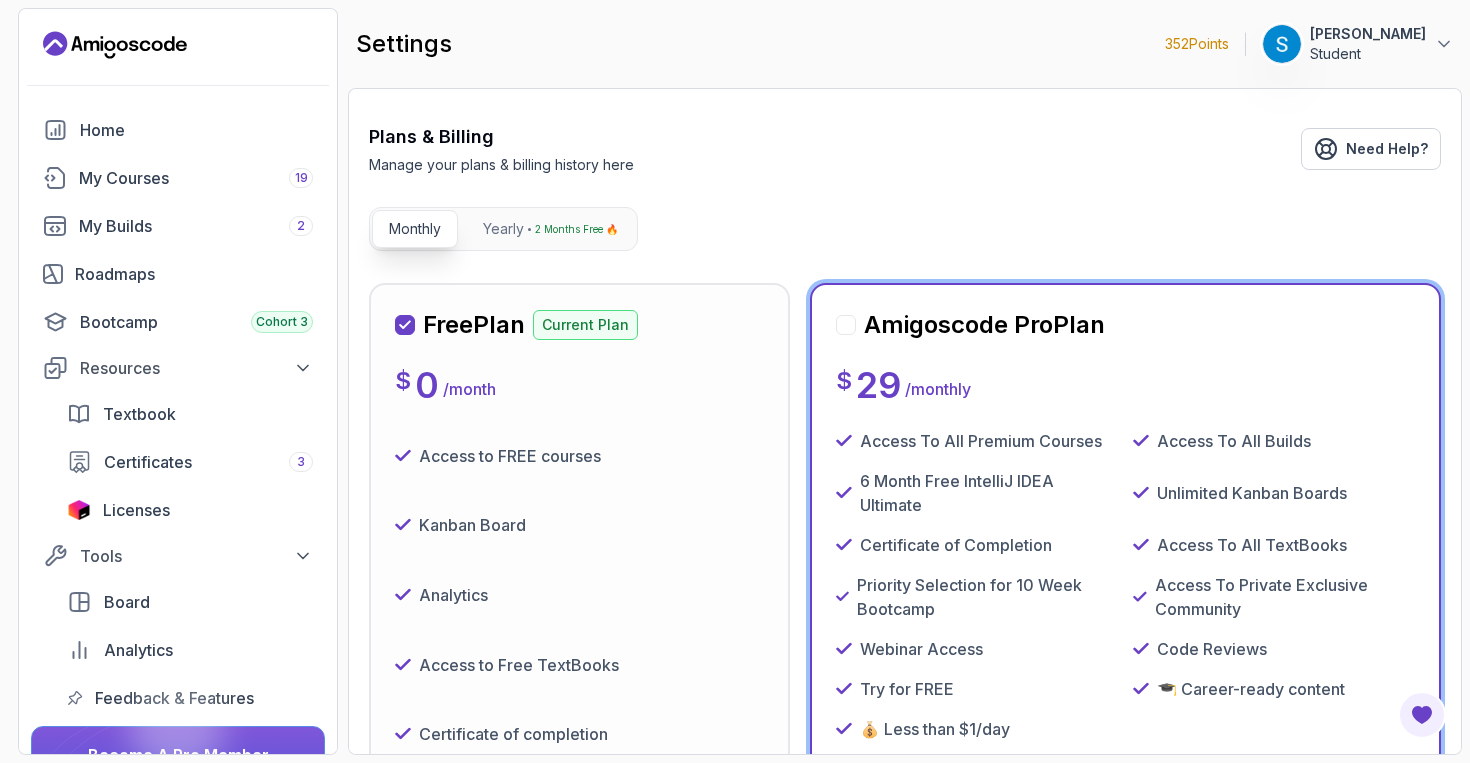 scroll, scrollTop: 0, scrollLeft: 0, axis: both 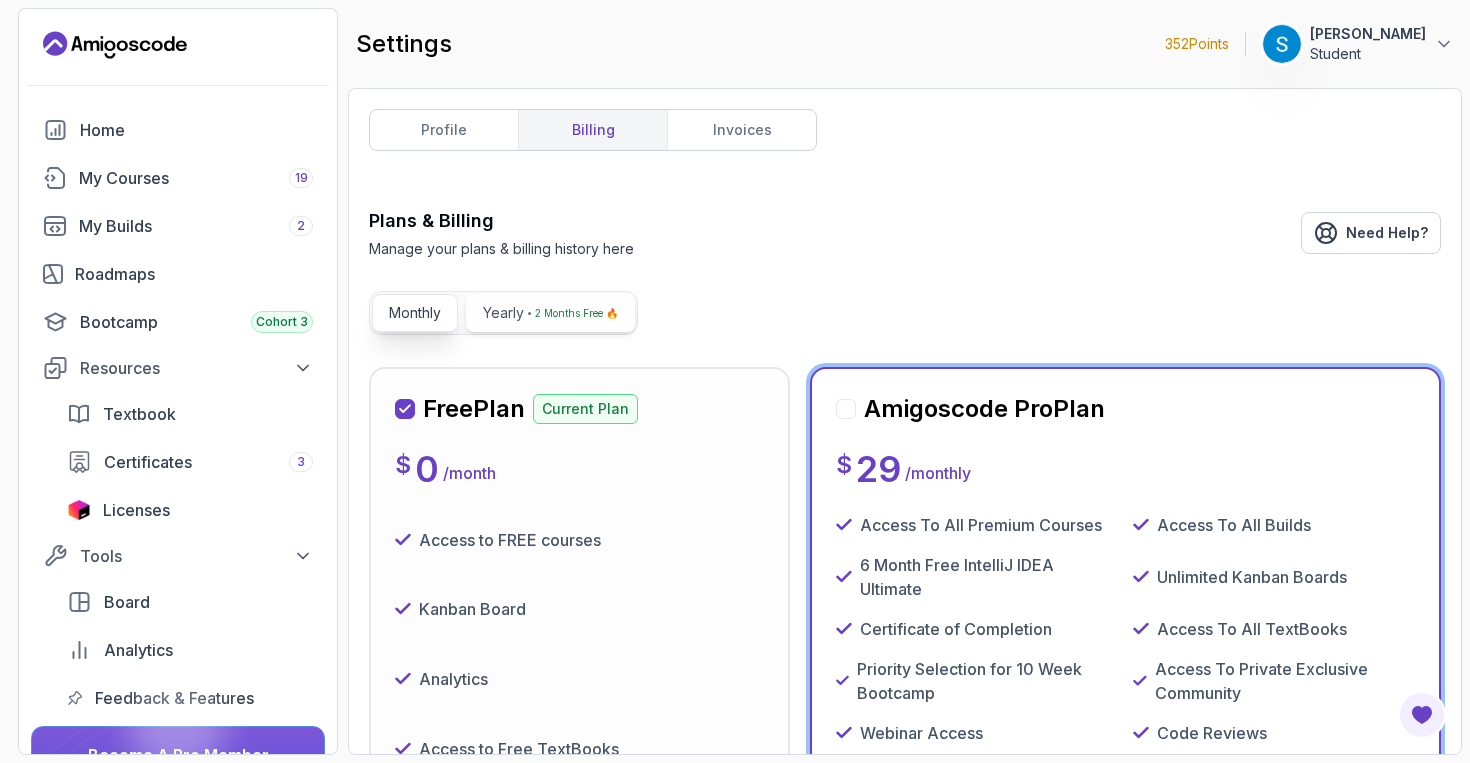 click on "Yearly" at bounding box center [503, 313] 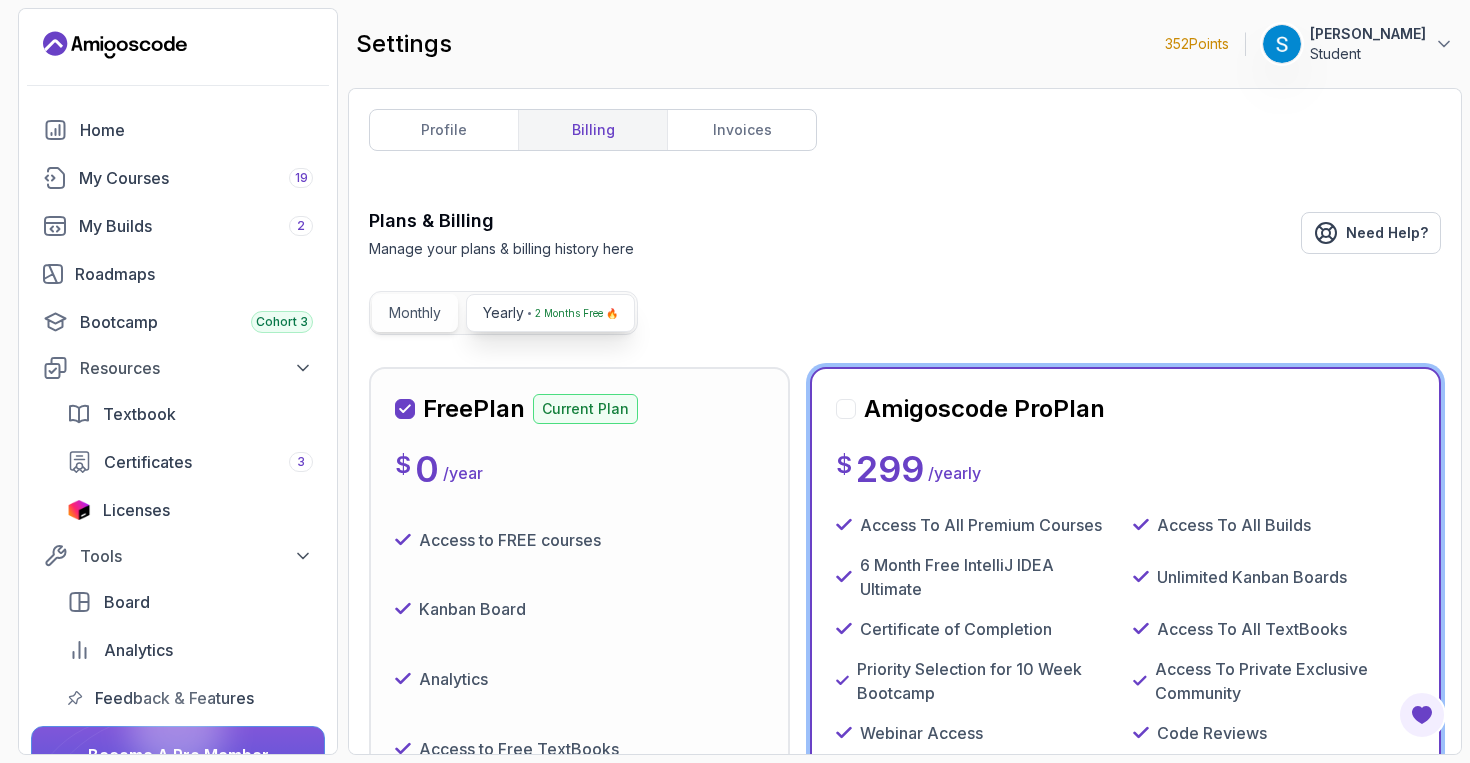 click on "Monthly" at bounding box center [415, 313] 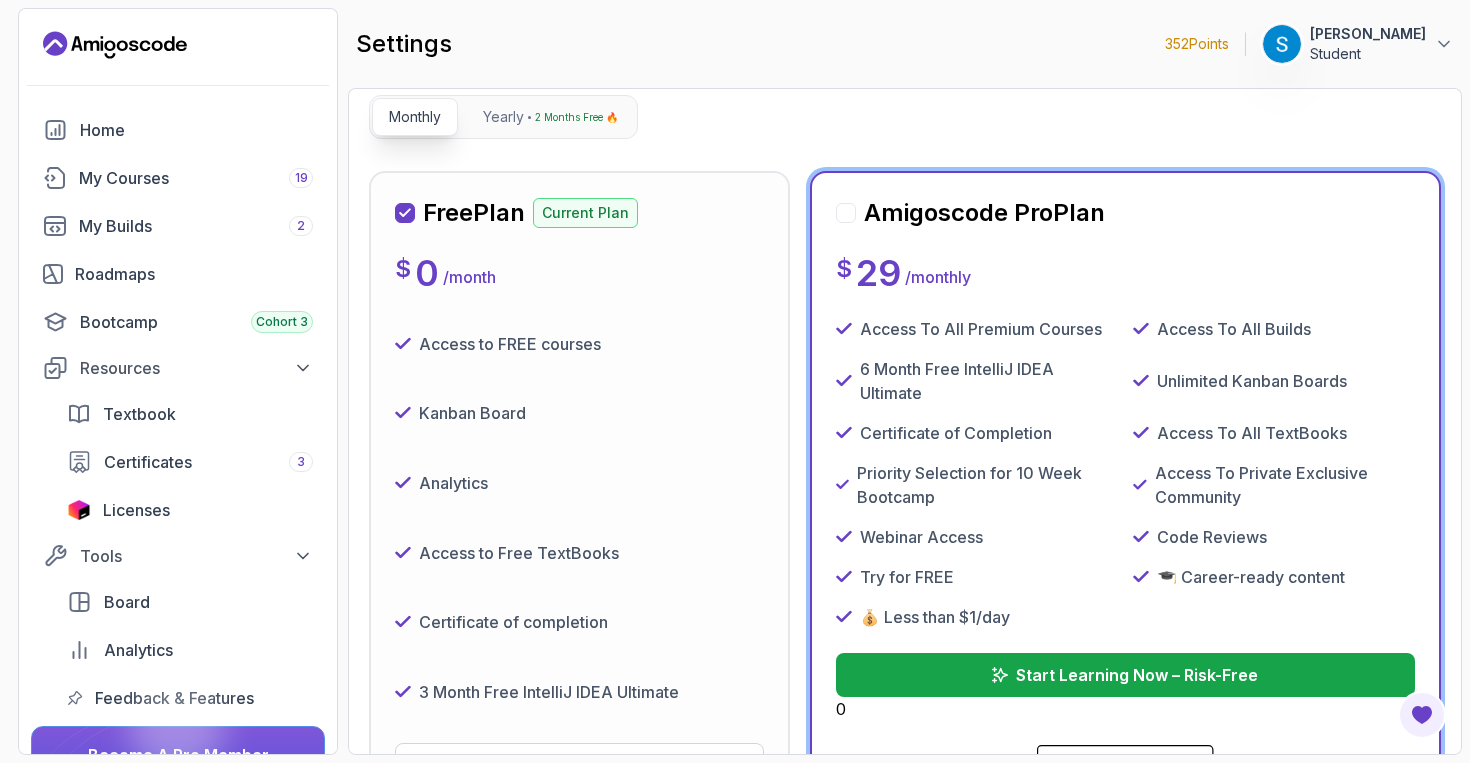 scroll, scrollTop: 0, scrollLeft: 0, axis: both 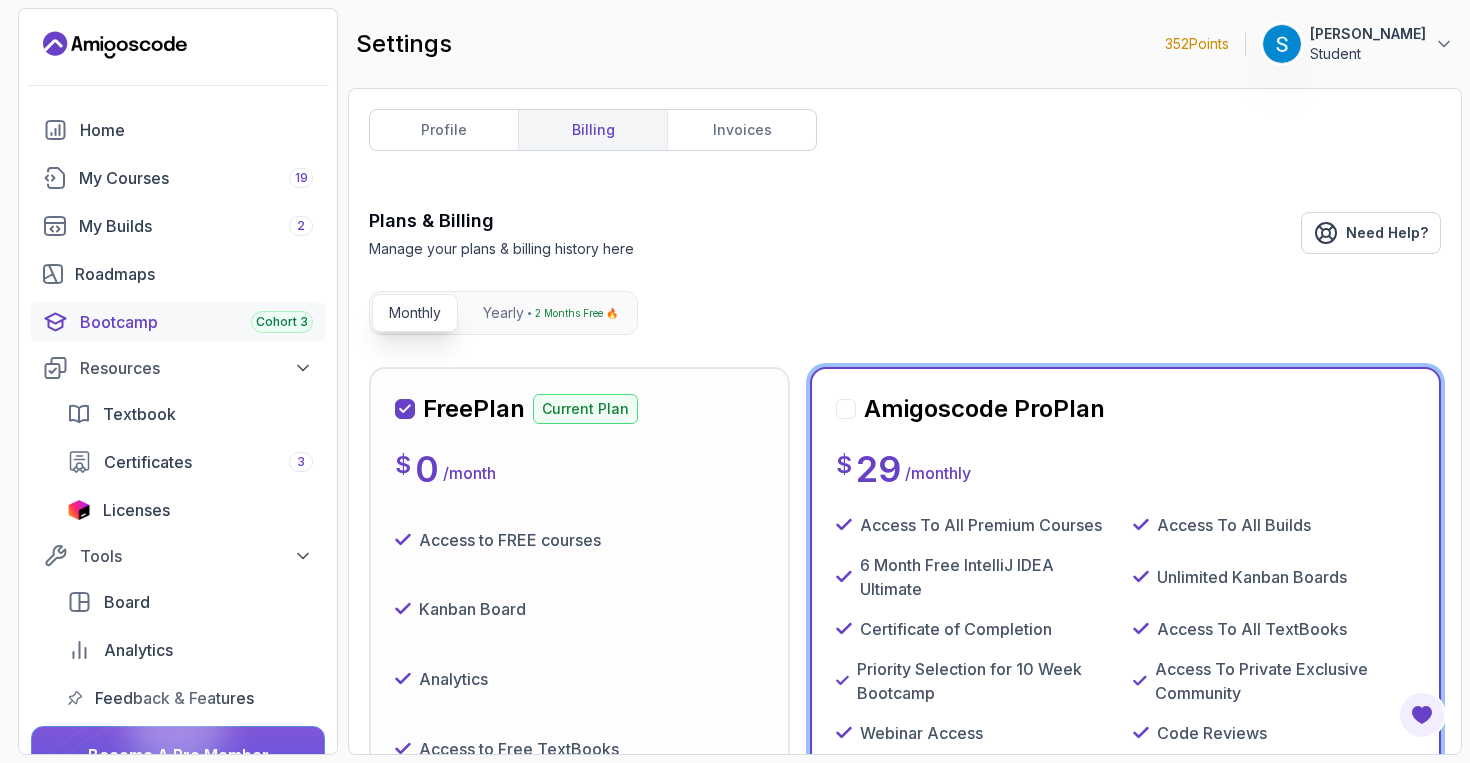 click on "Bootcamp Cohort 3" at bounding box center [196, 322] 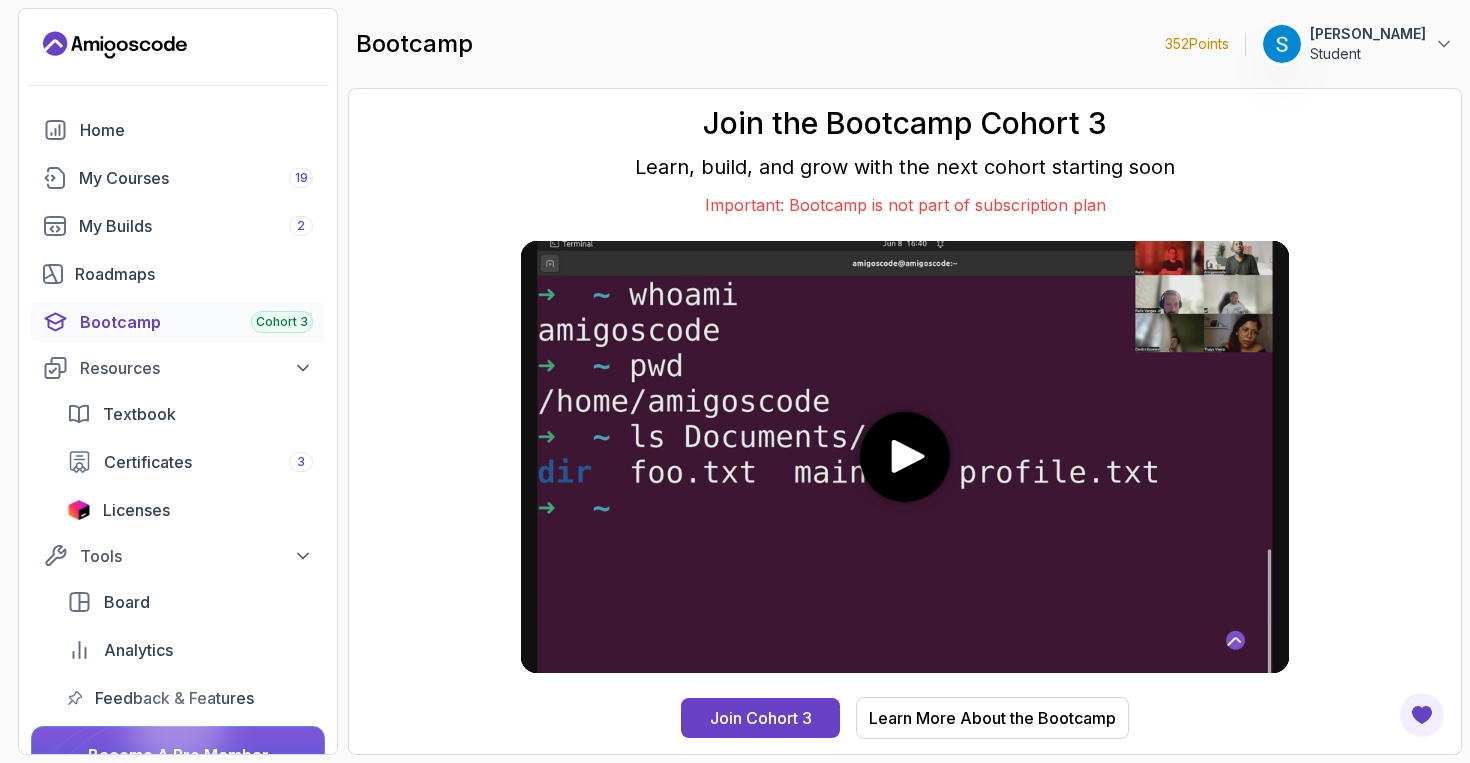 click 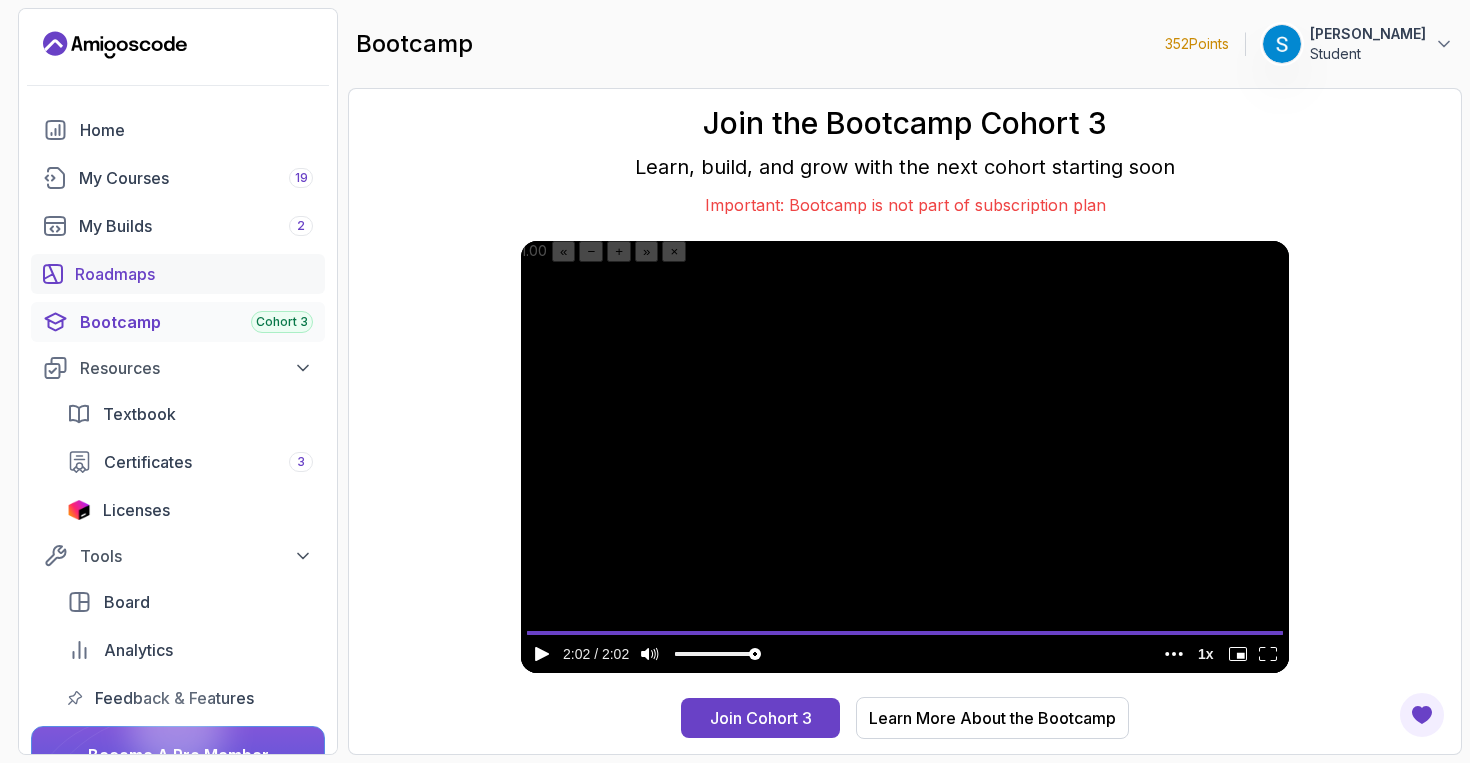 click on "Roadmaps" at bounding box center (194, 274) 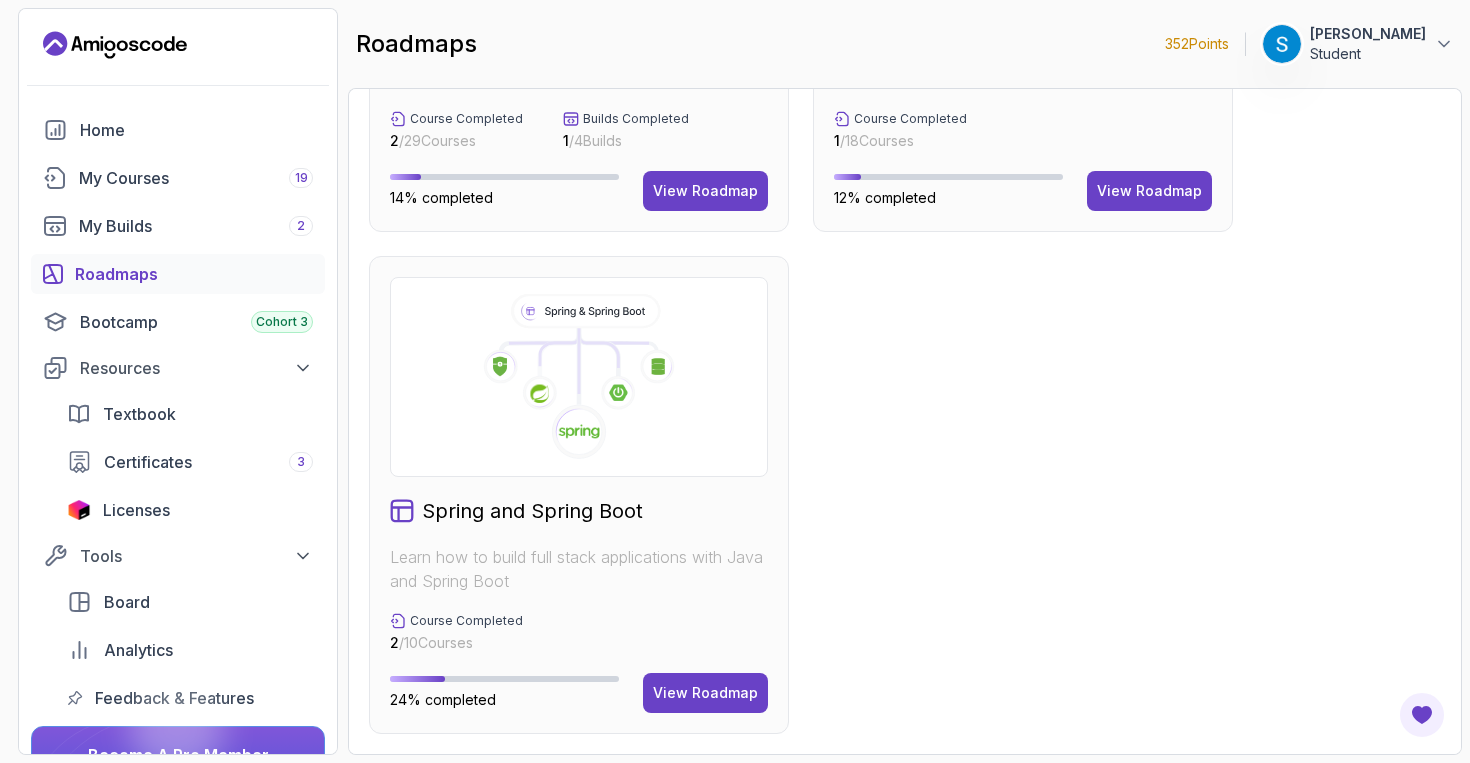 scroll, scrollTop: 0, scrollLeft: 0, axis: both 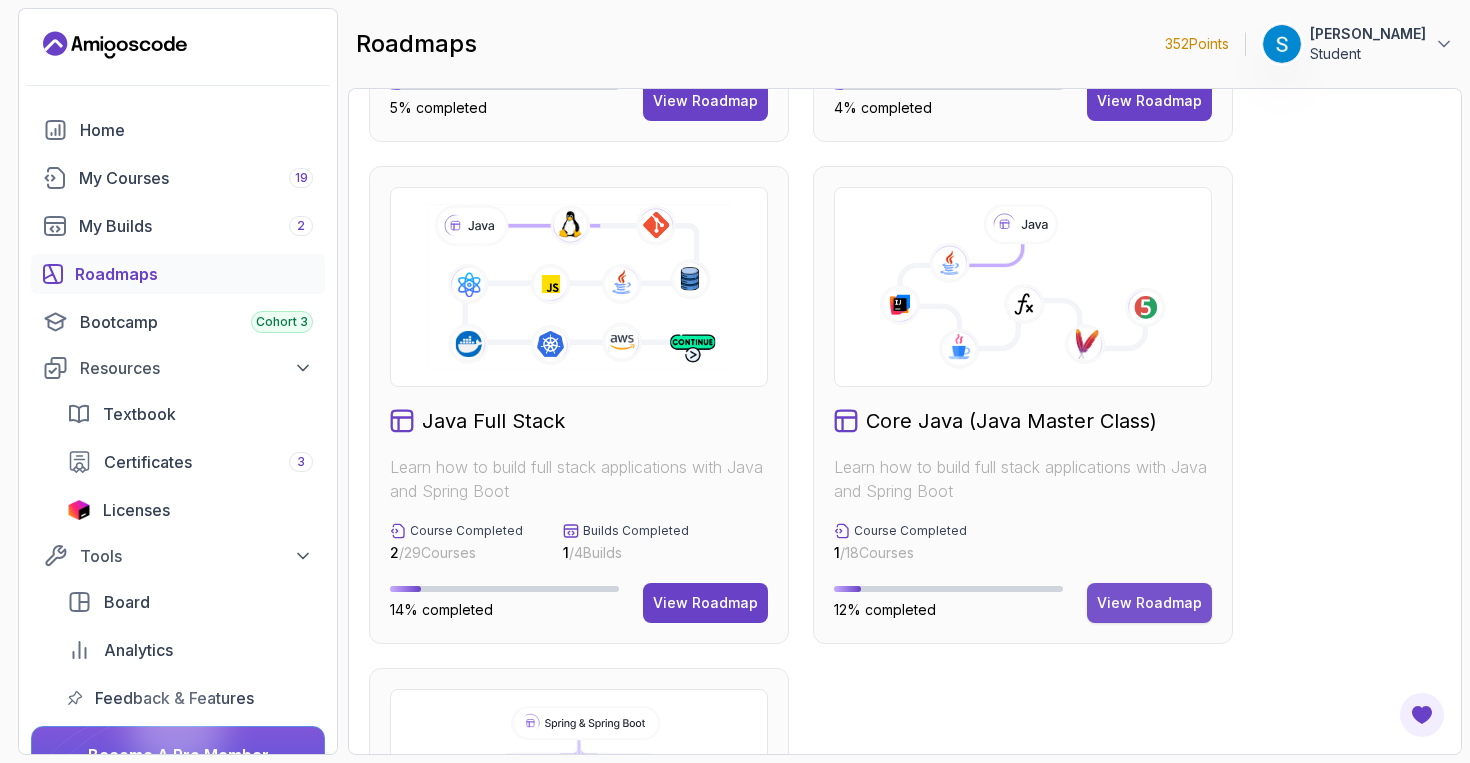 click on "View Roadmap" at bounding box center (1149, 603) 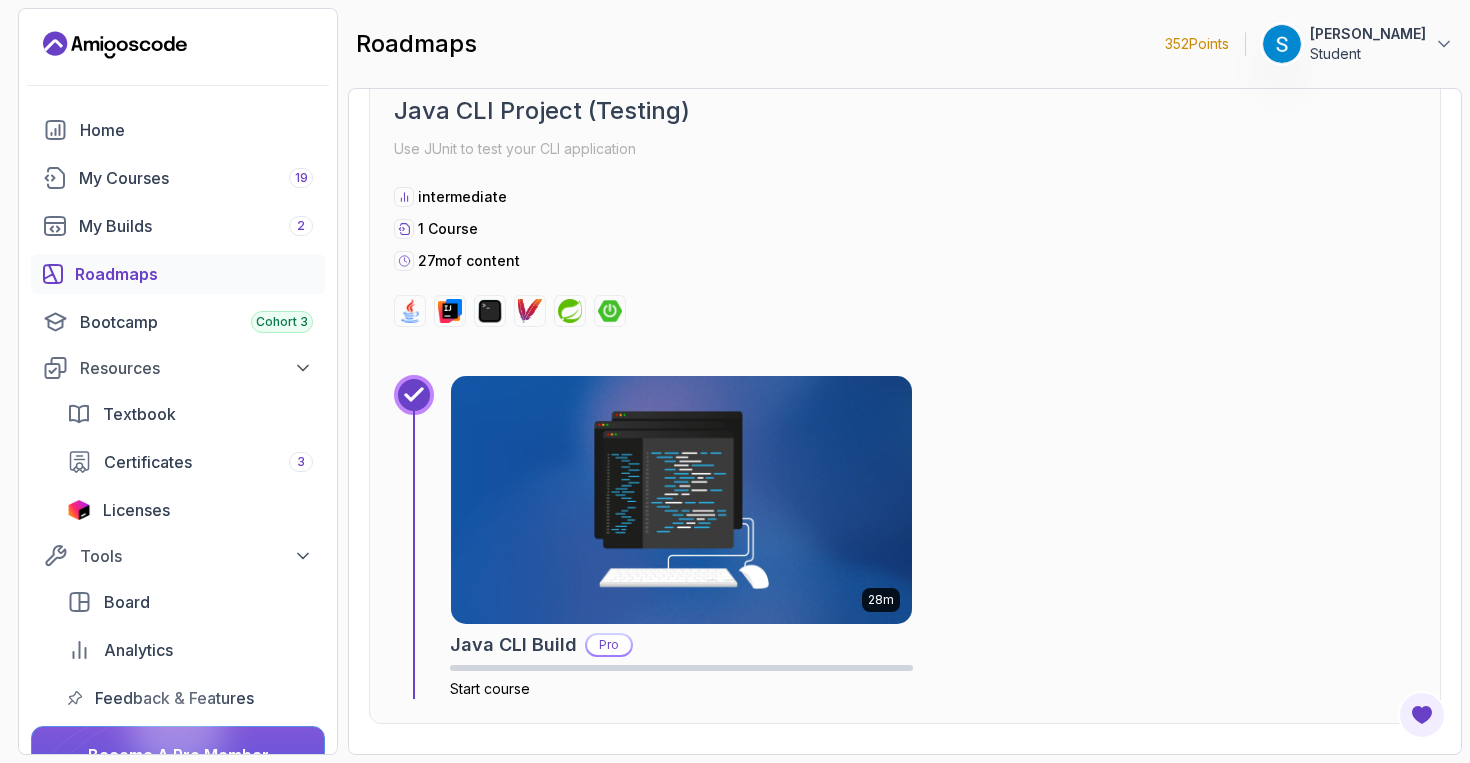 scroll, scrollTop: 12691, scrollLeft: 0, axis: vertical 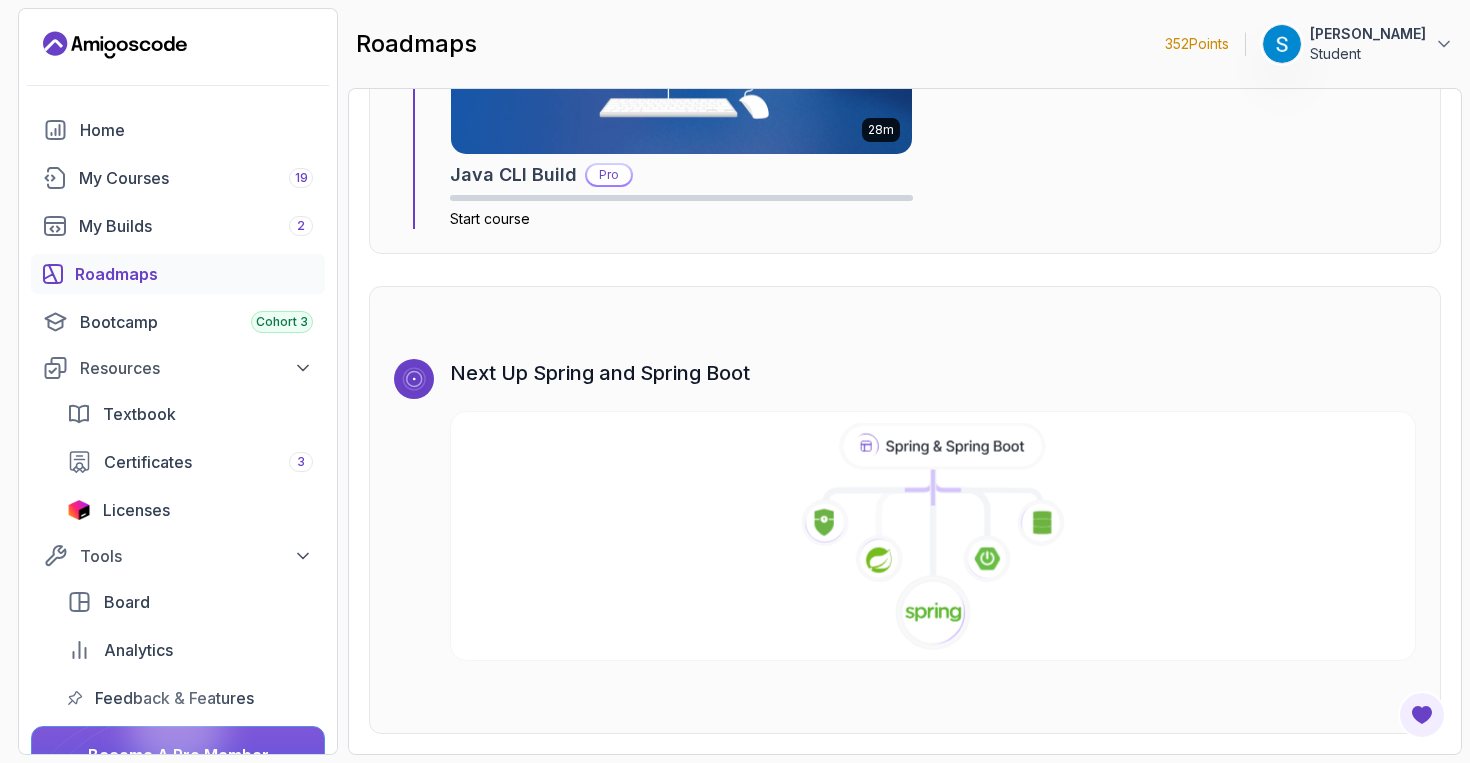 click 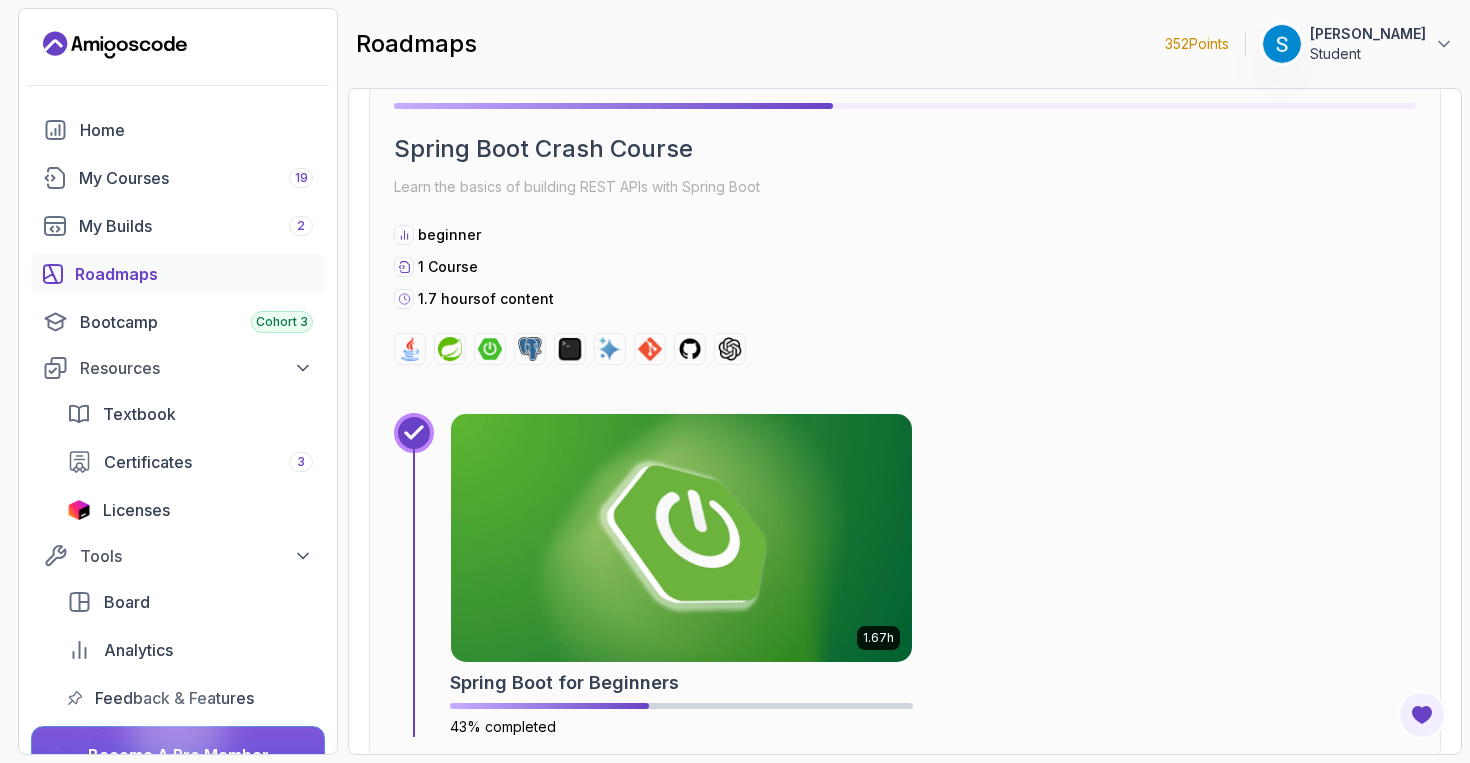scroll, scrollTop: 0, scrollLeft: 0, axis: both 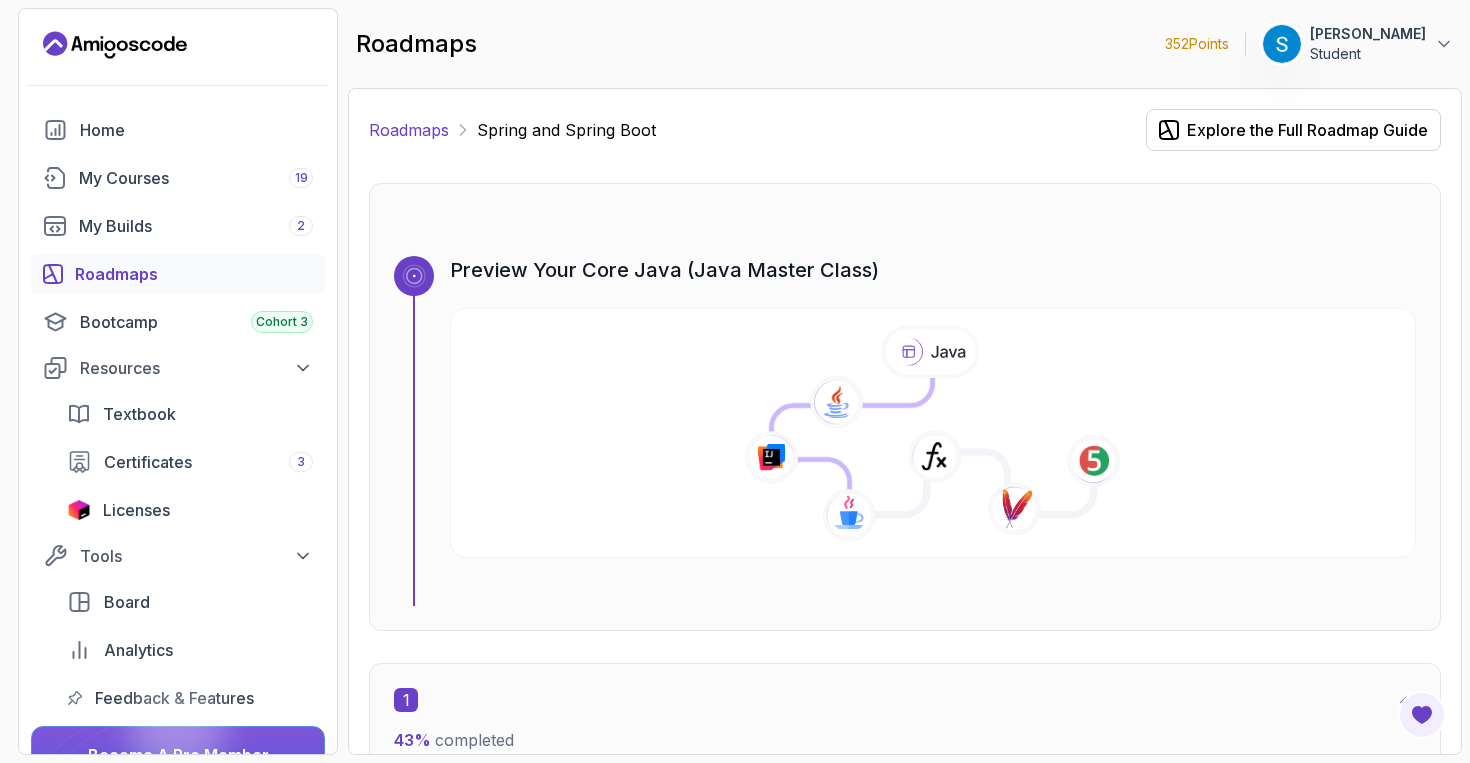 click on "Roadmaps" at bounding box center (409, 130) 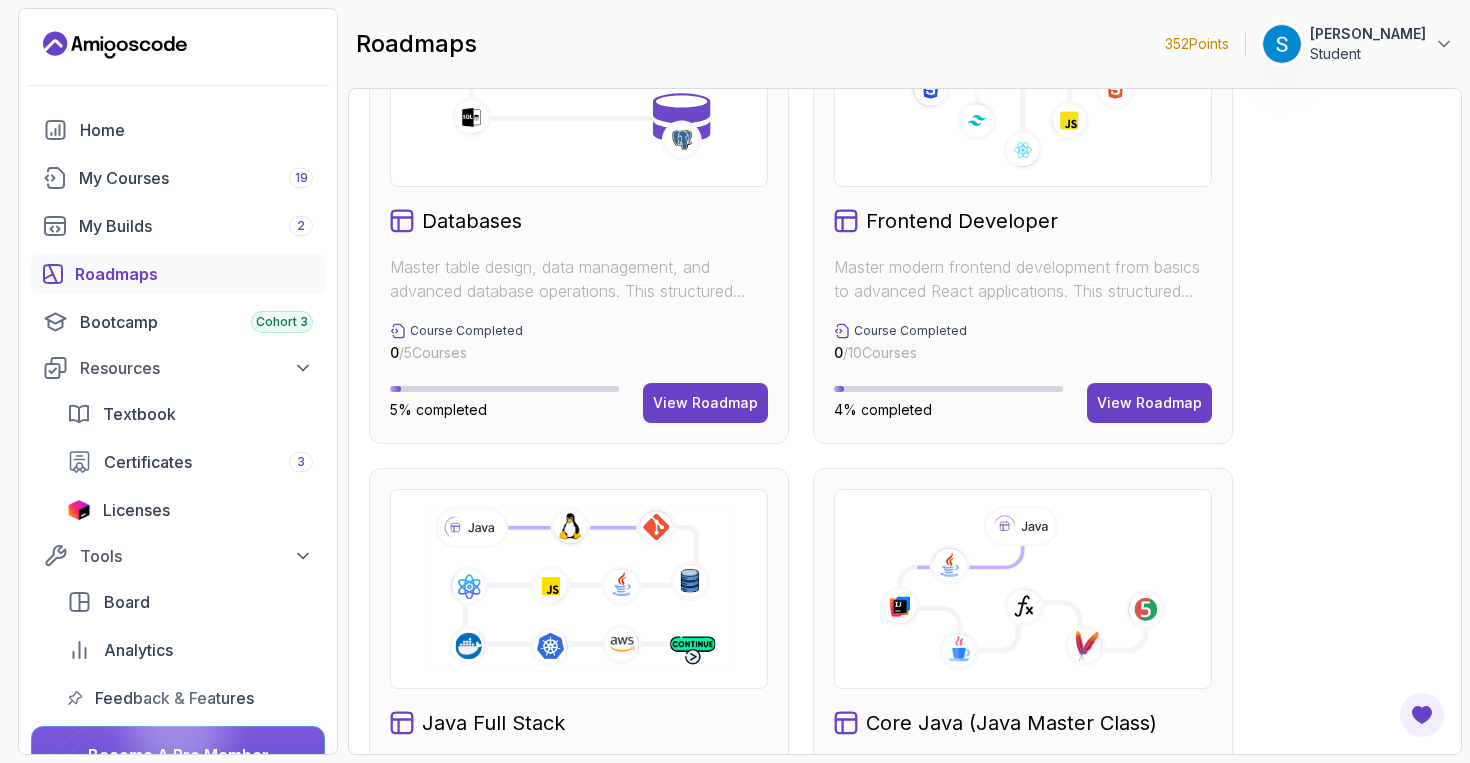 scroll, scrollTop: 0, scrollLeft: 0, axis: both 